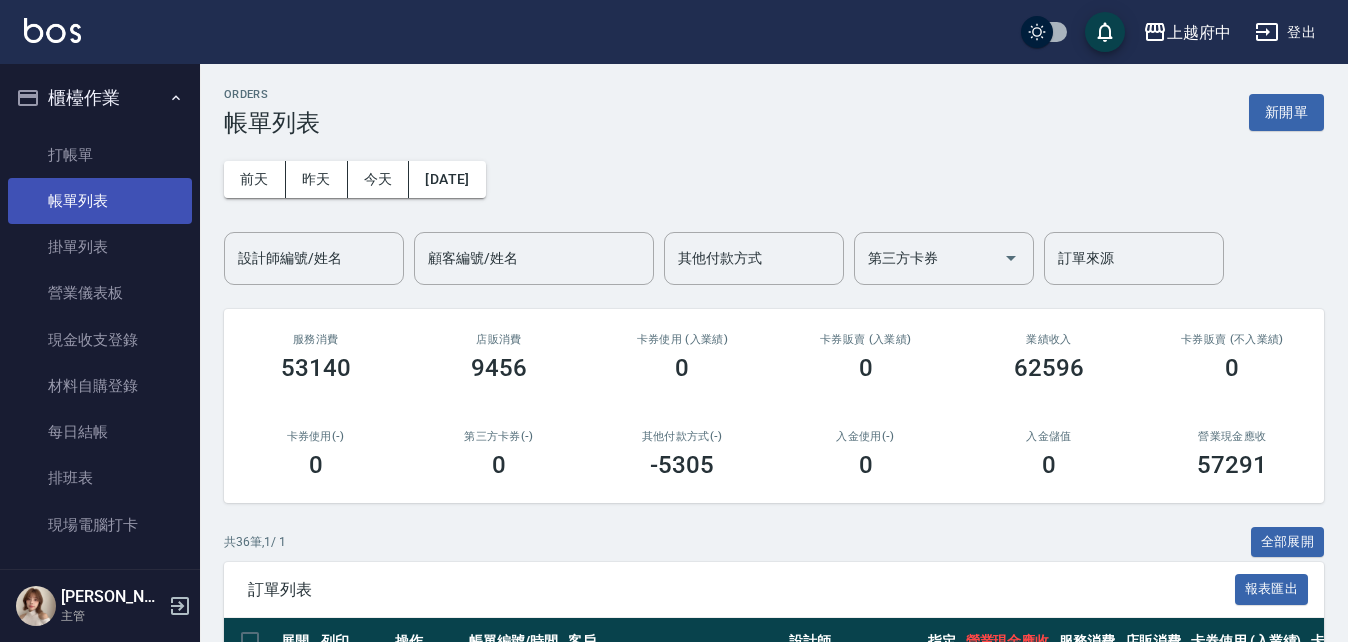 scroll, scrollTop: 0, scrollLeft: 0, axis: both 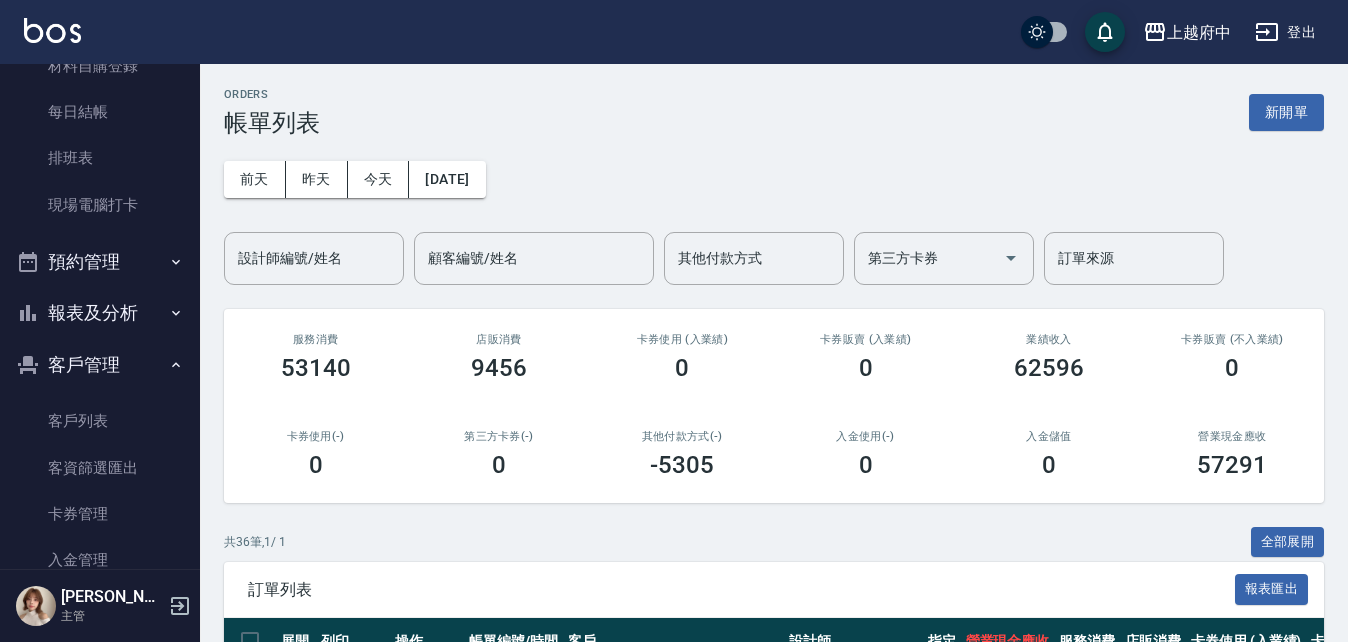 click on "報表及分析" at bounding box center [100, 313] 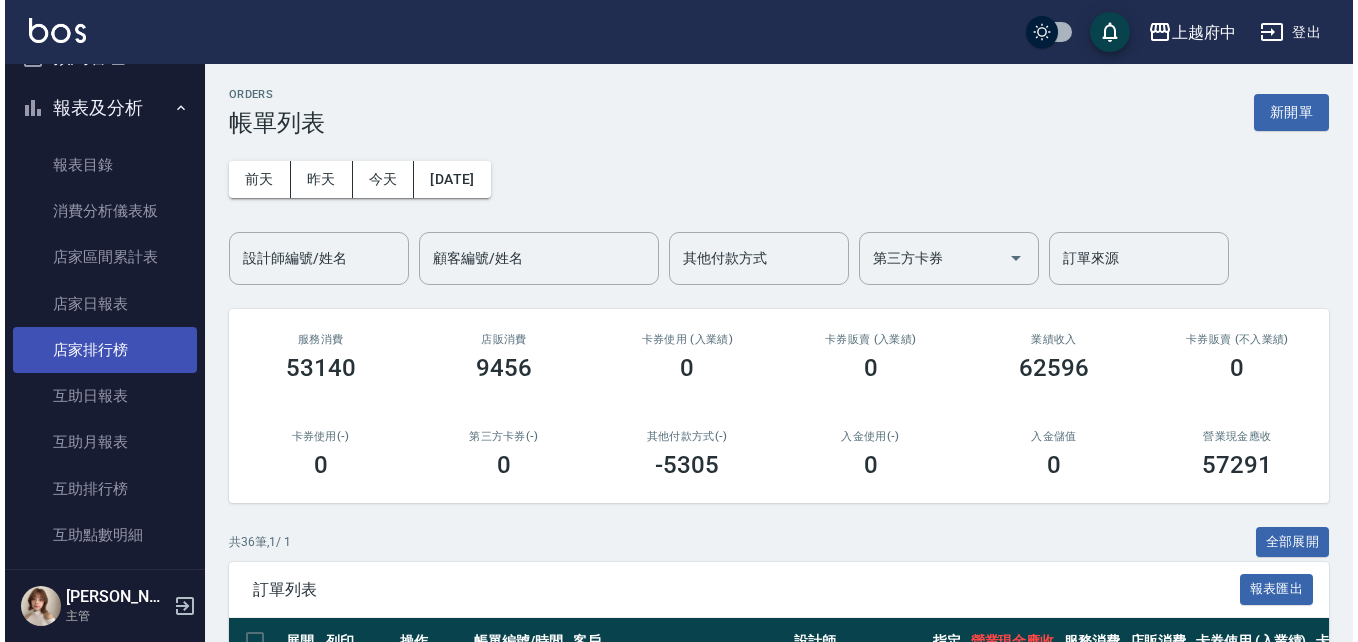 scroll, scrollTop: 720, scrollLeft: 0, axis: vertical 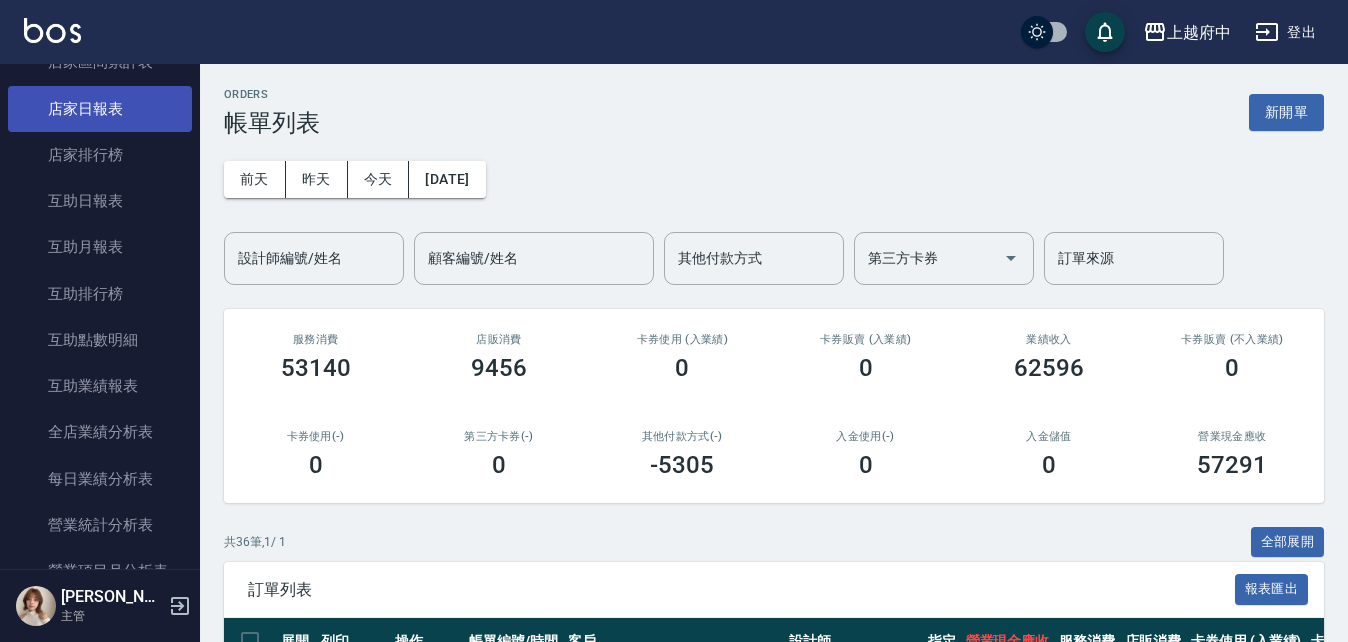 click on "店家日報表" at bounding box center (100, 109) 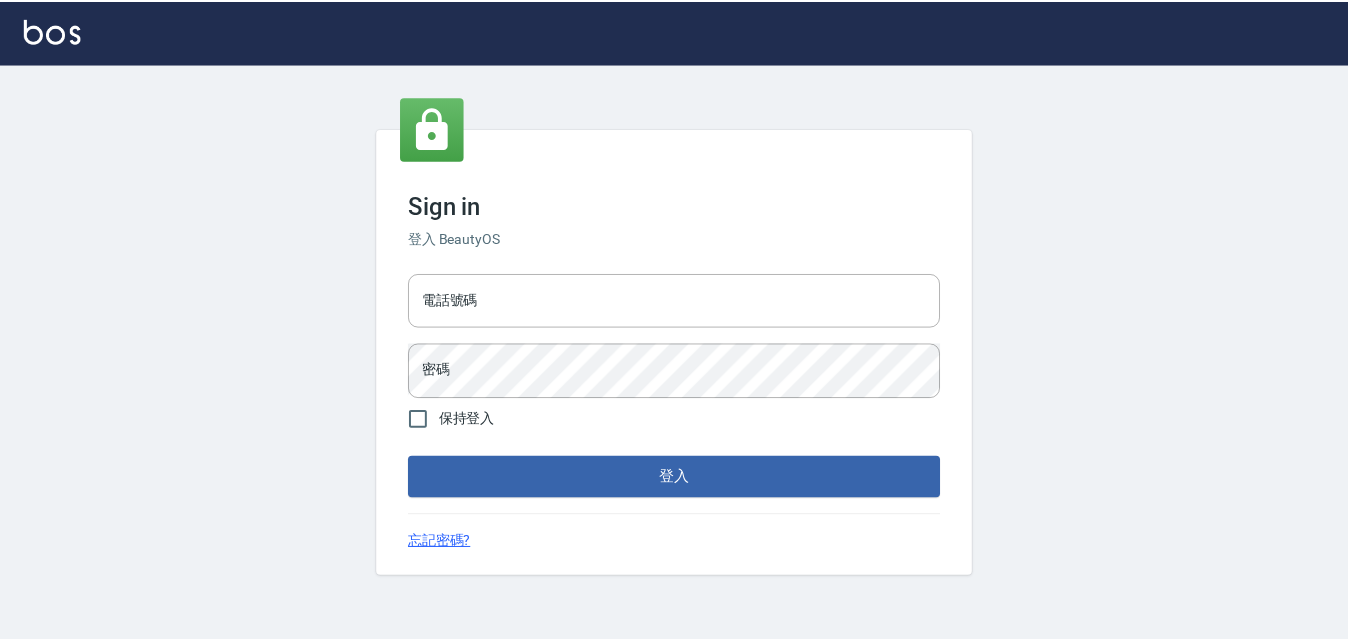 scroll, scrollTop: 0, scrollLeft: 0, axis: both 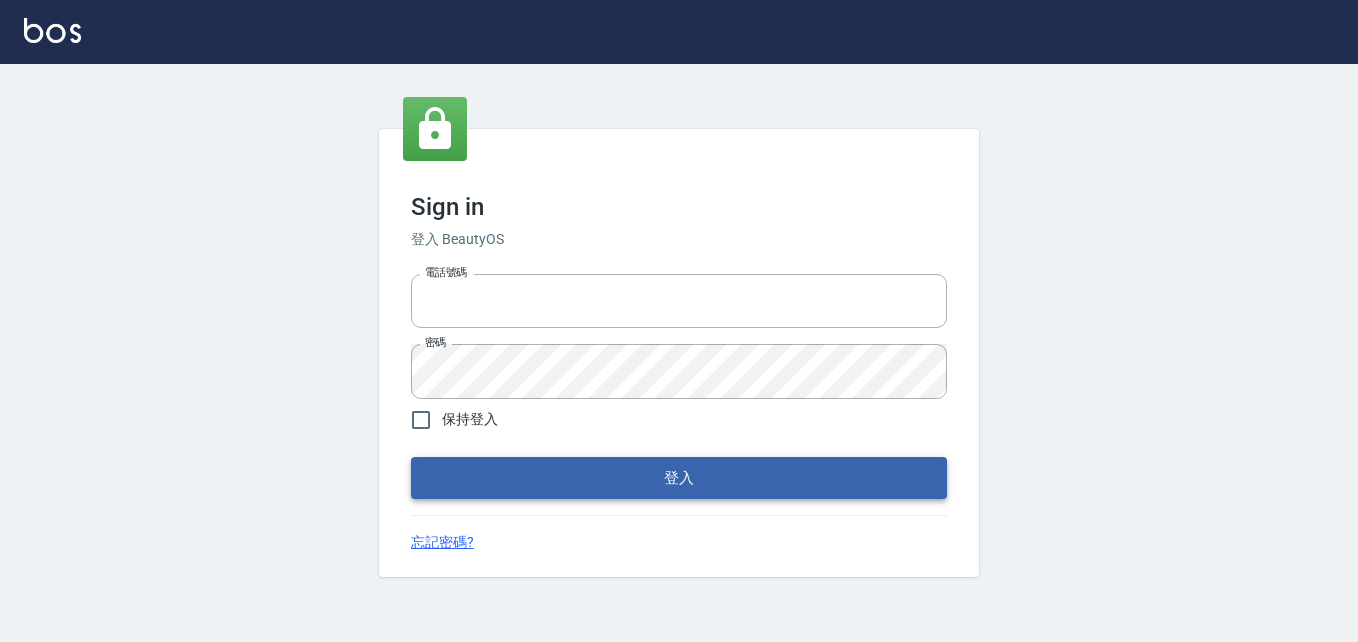 type on "0911903627" 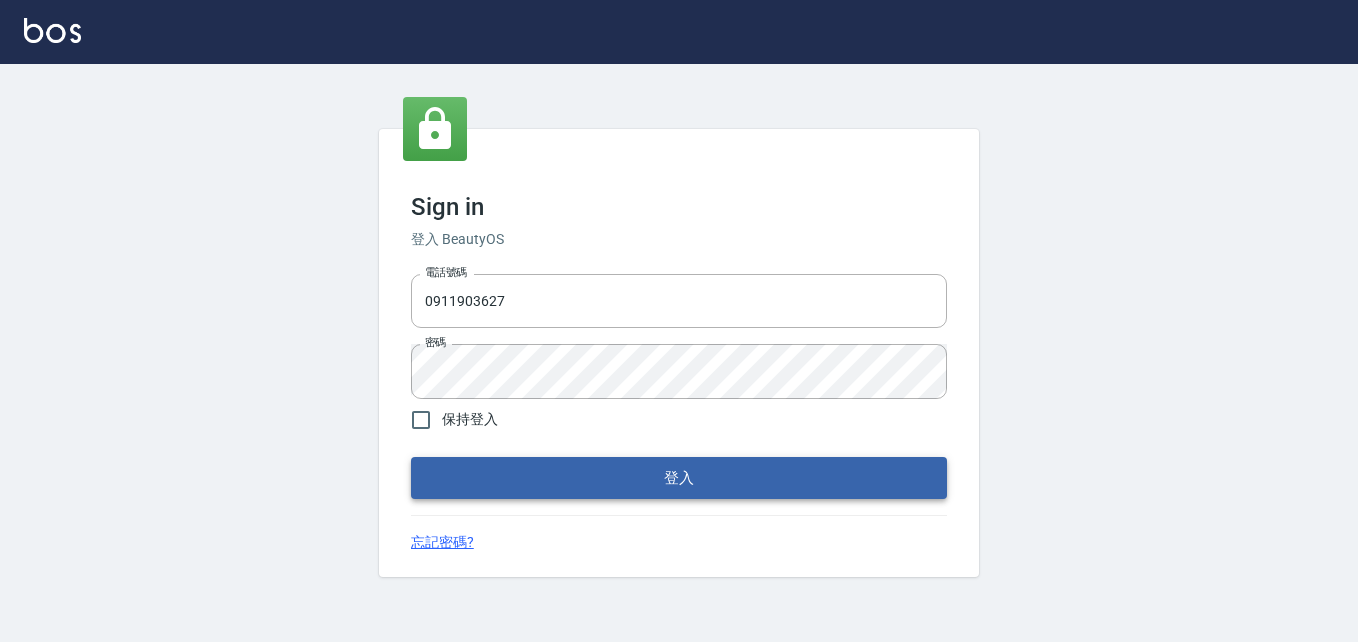 click on "登入" at bounding box center (679, 478) 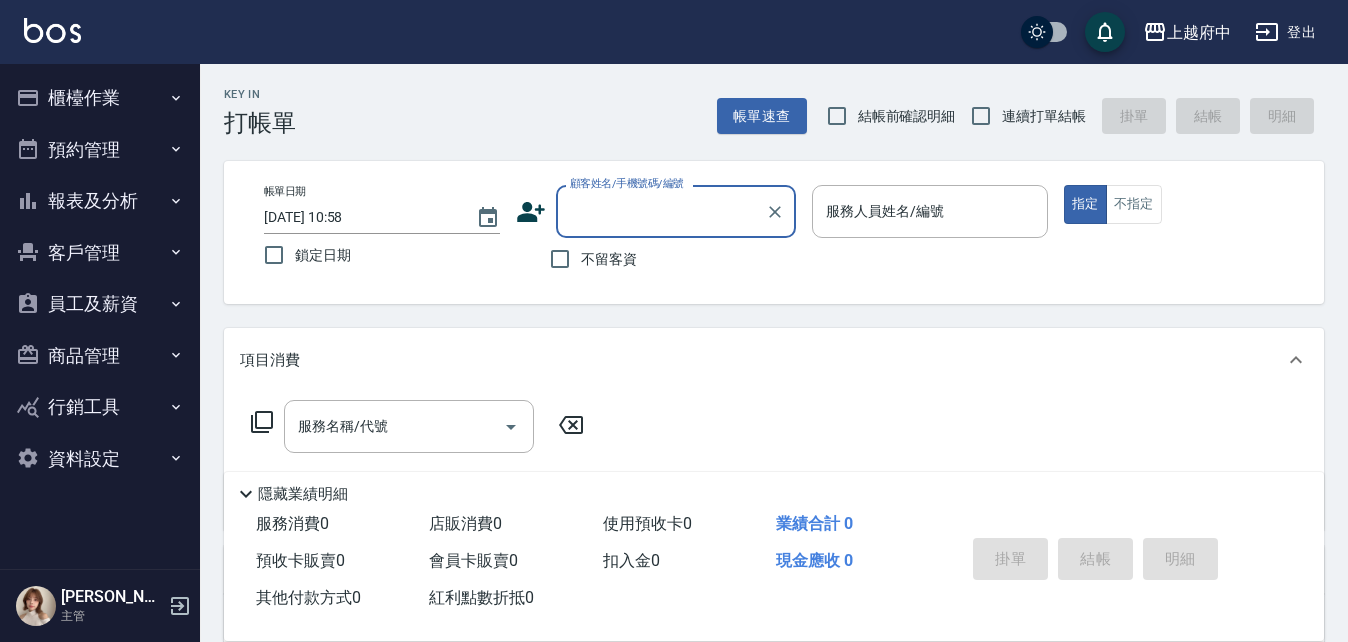 click on "報表及分析" at bounding box center (100, 201) 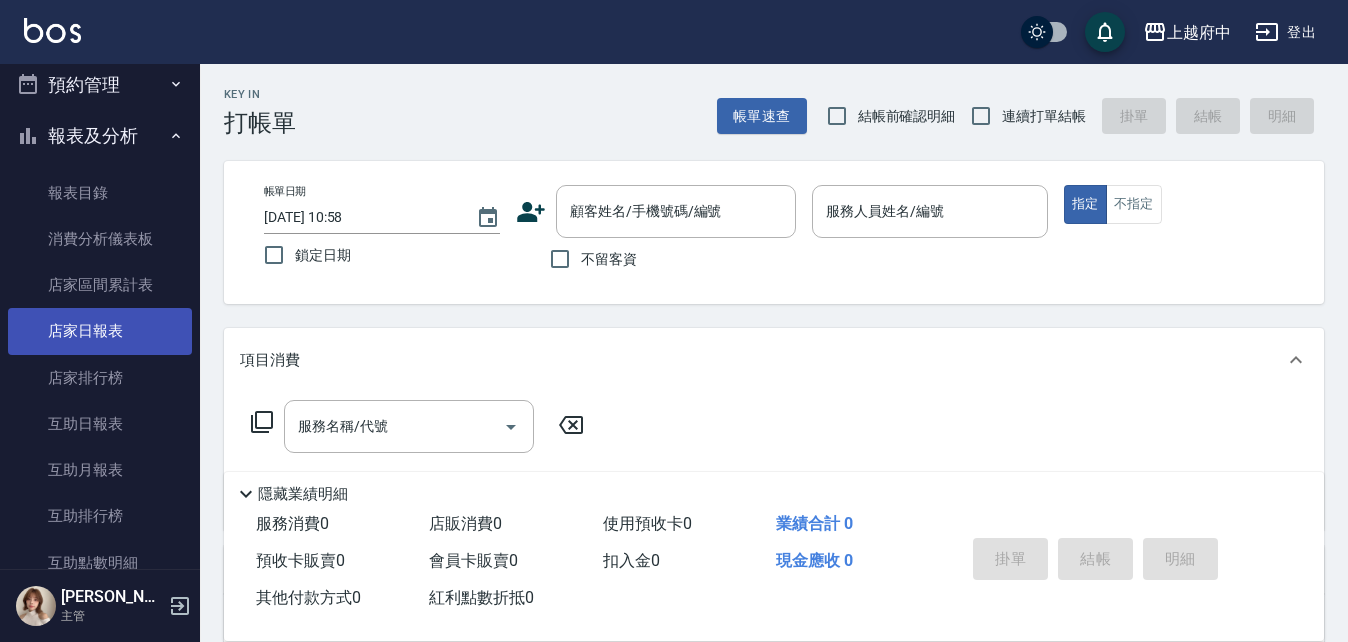 scroll, scrollTop: 100, scrollLeft: 0, axis: vertical 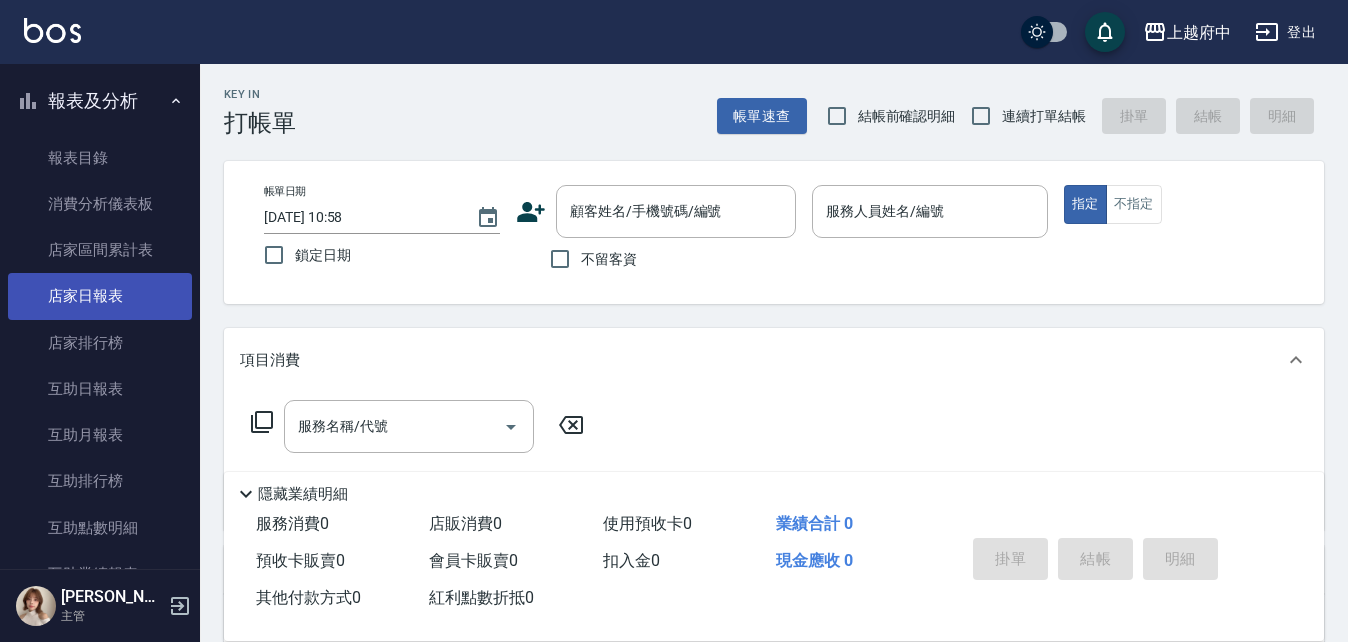 click on "店家日報表" at bounding box center [100, 296] 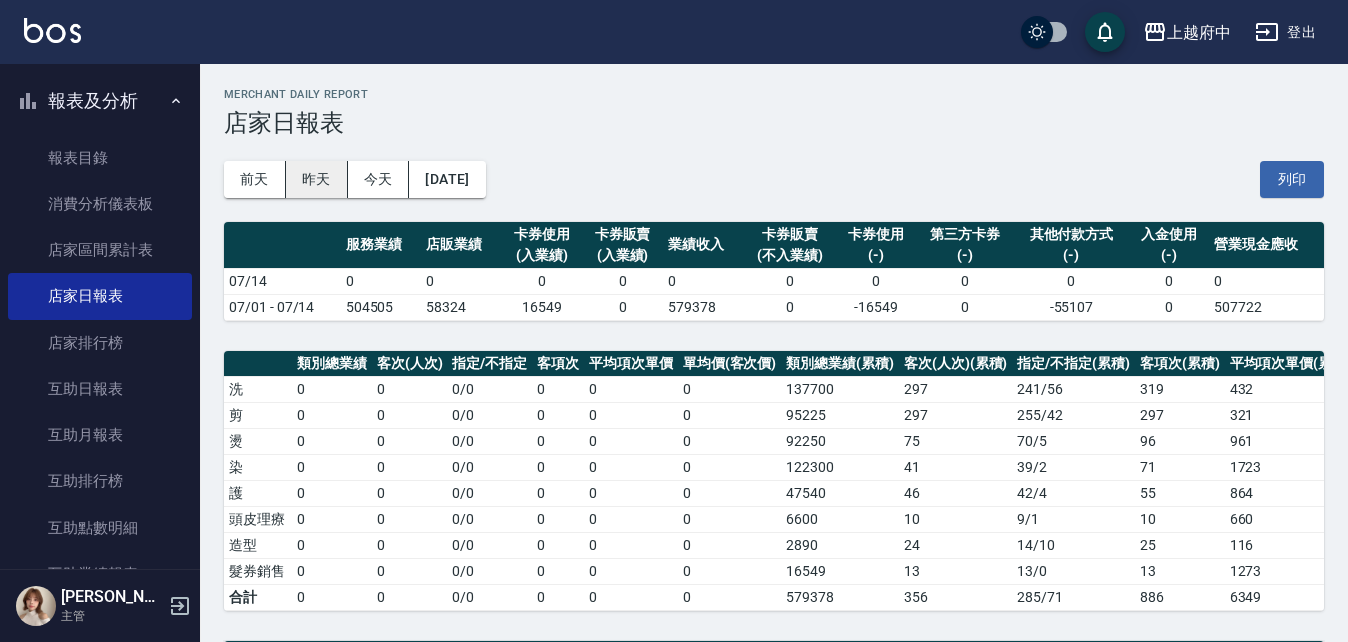 click on "昨天" at bounding box center [317, 179] 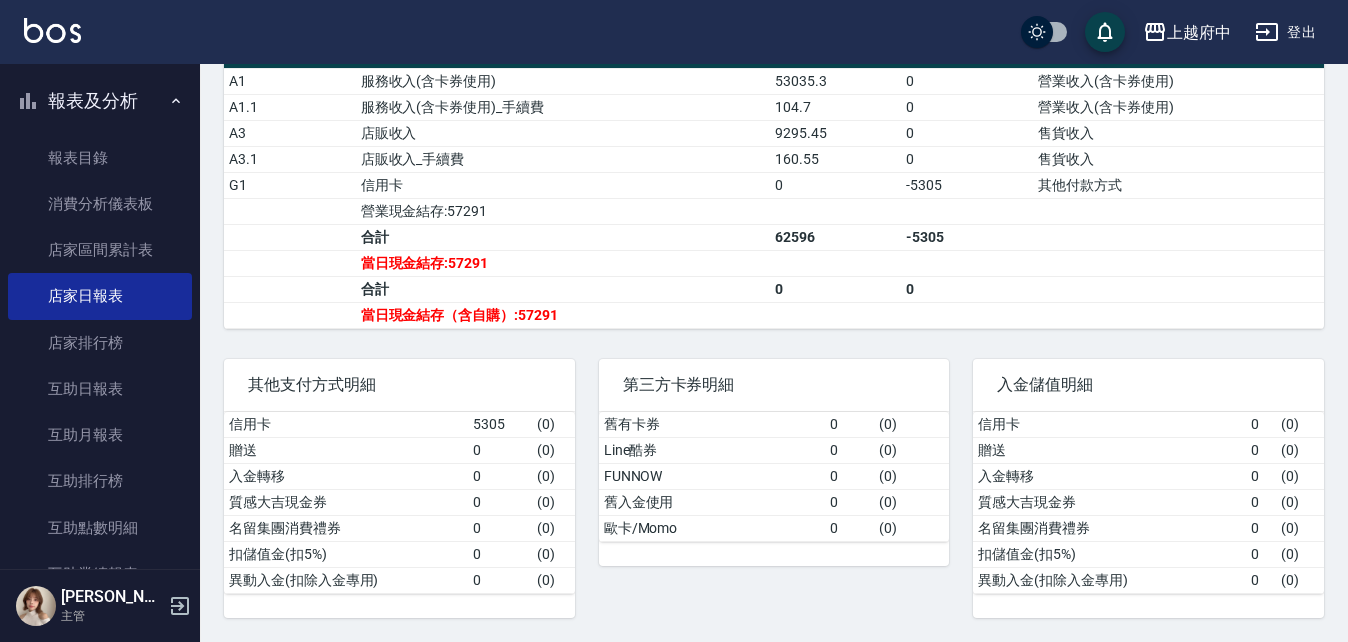 scroll, scrollTop: 721, scrollLeft: 0, axis: vertical 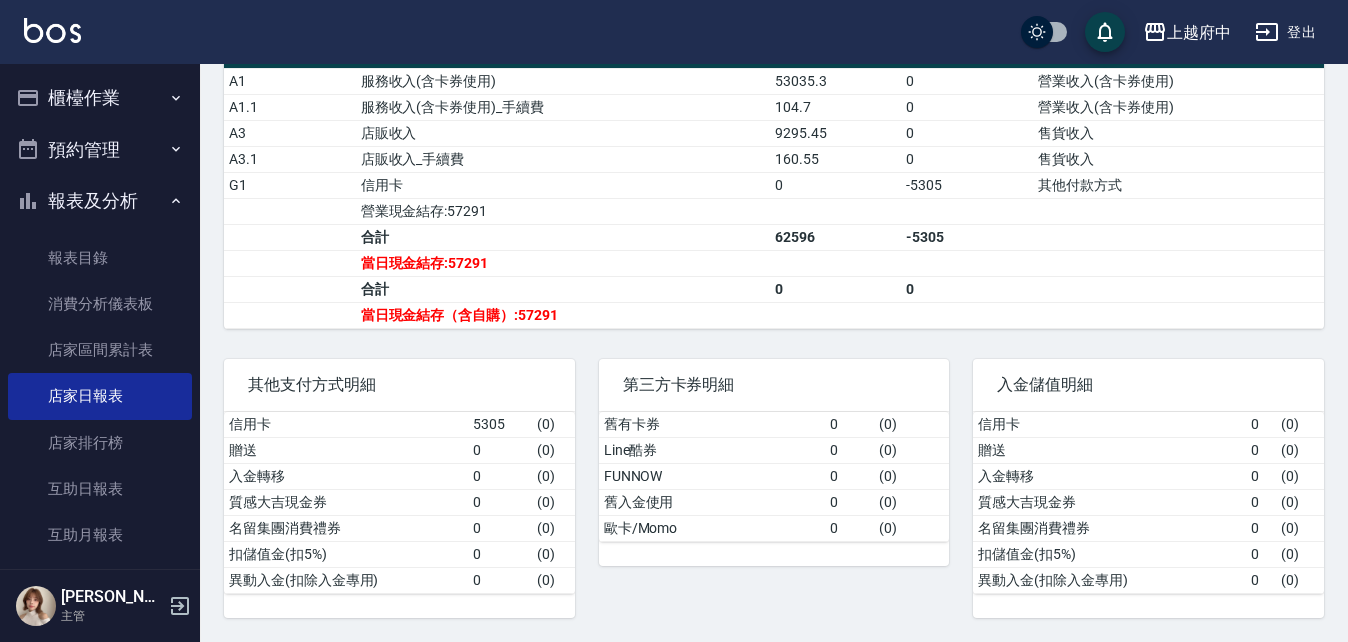 click on "櫃檯作業" at bounding box center [100, 98] 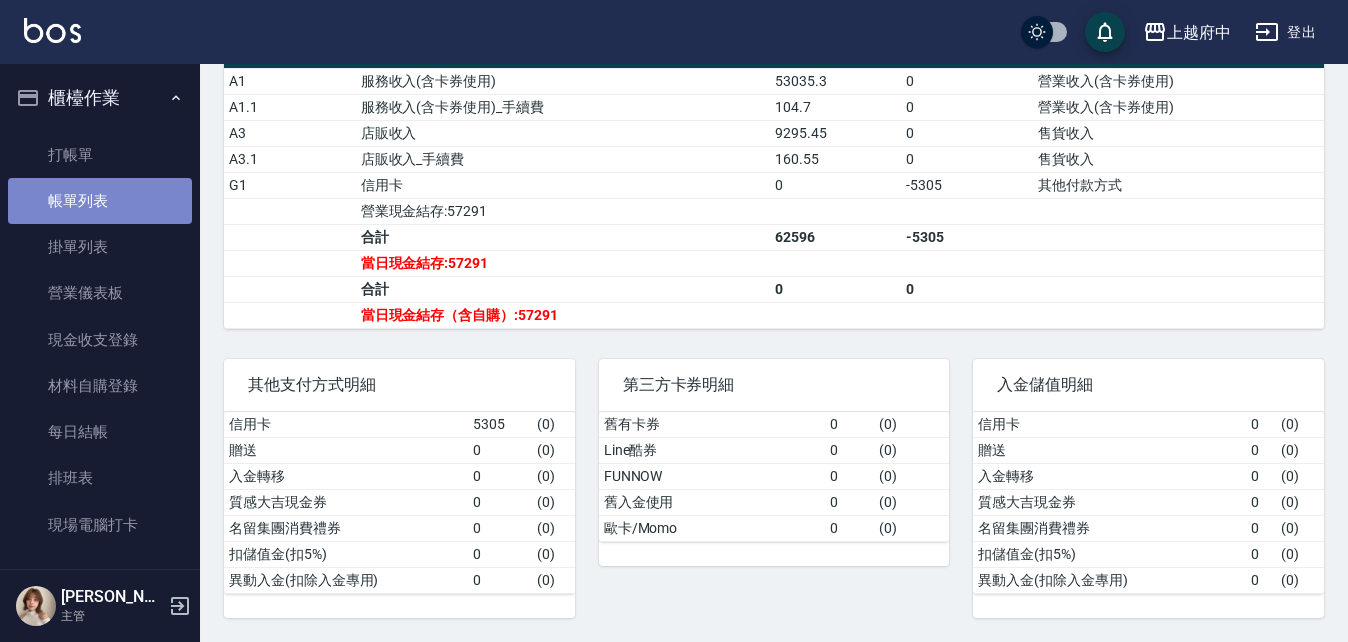 click on "帳單列表" at bounding box center (100, 201) 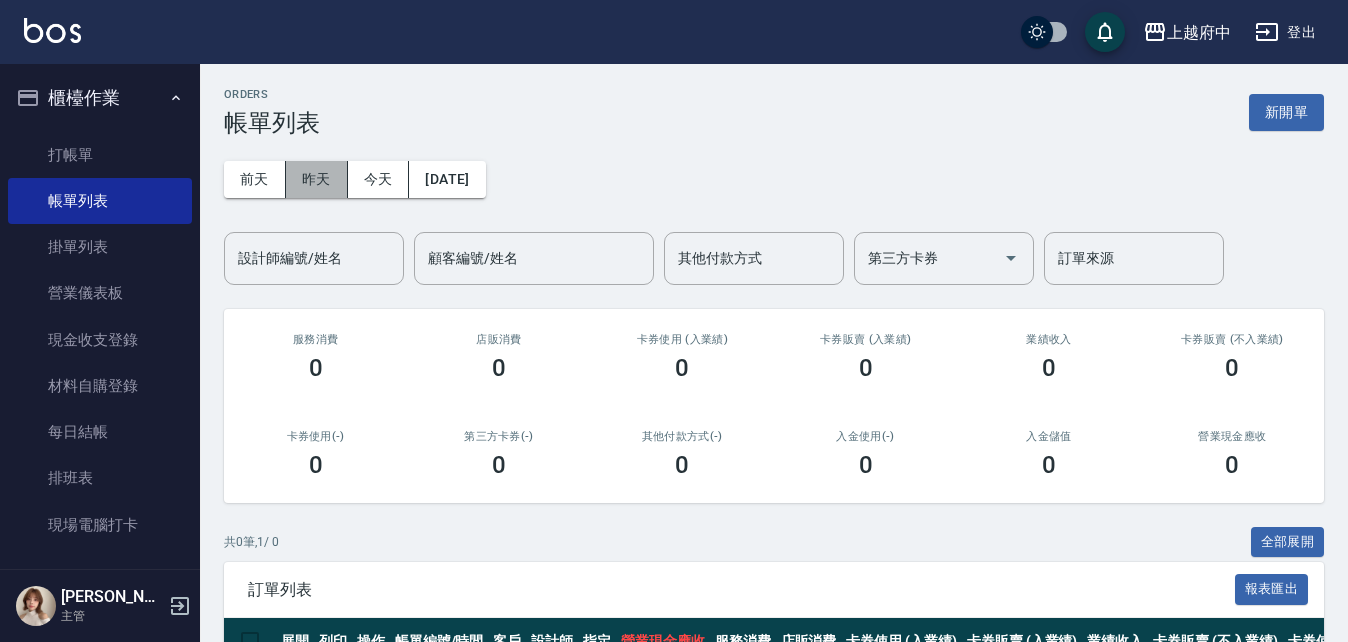 click on "昨天" at bounding box center (317, 179) 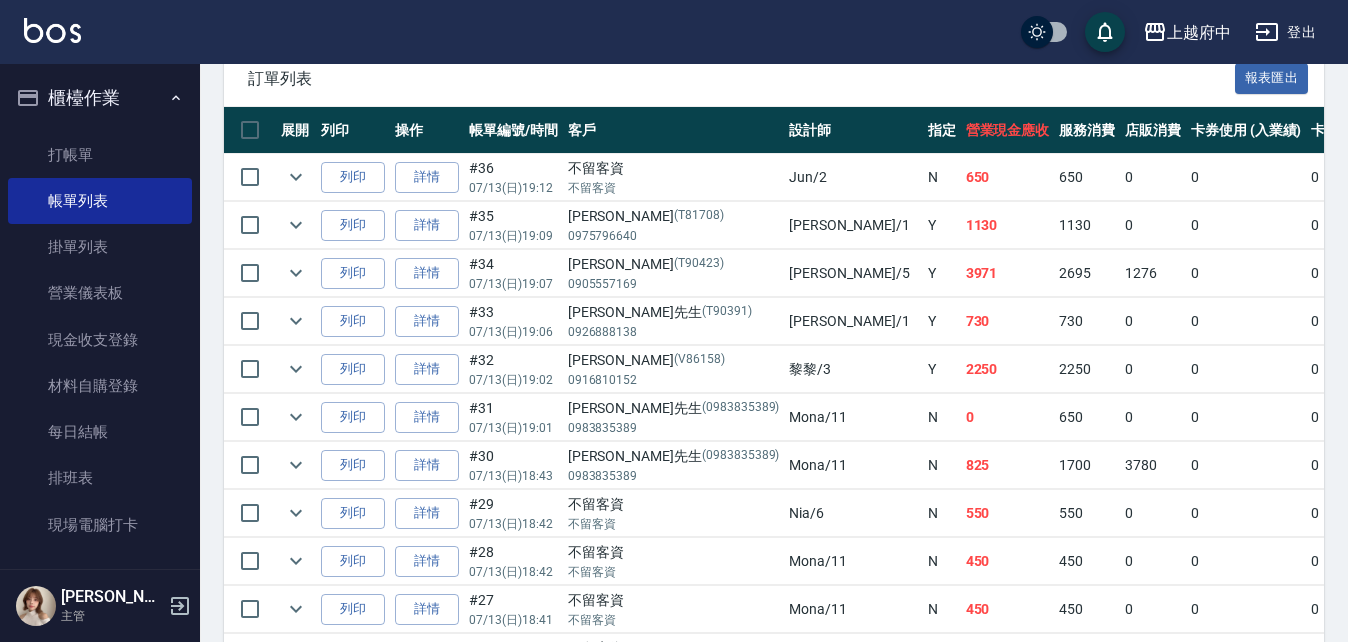 scroll, scrollTop: 400, scrollLeft: 0, axis: vertical 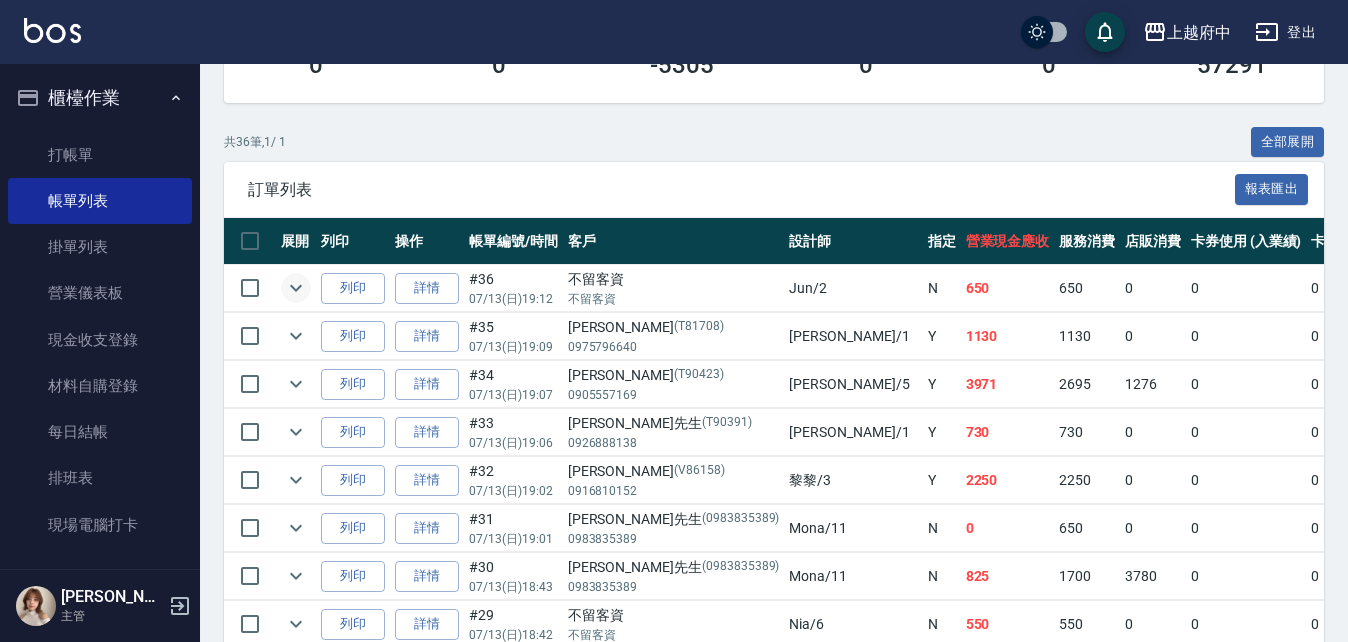 click 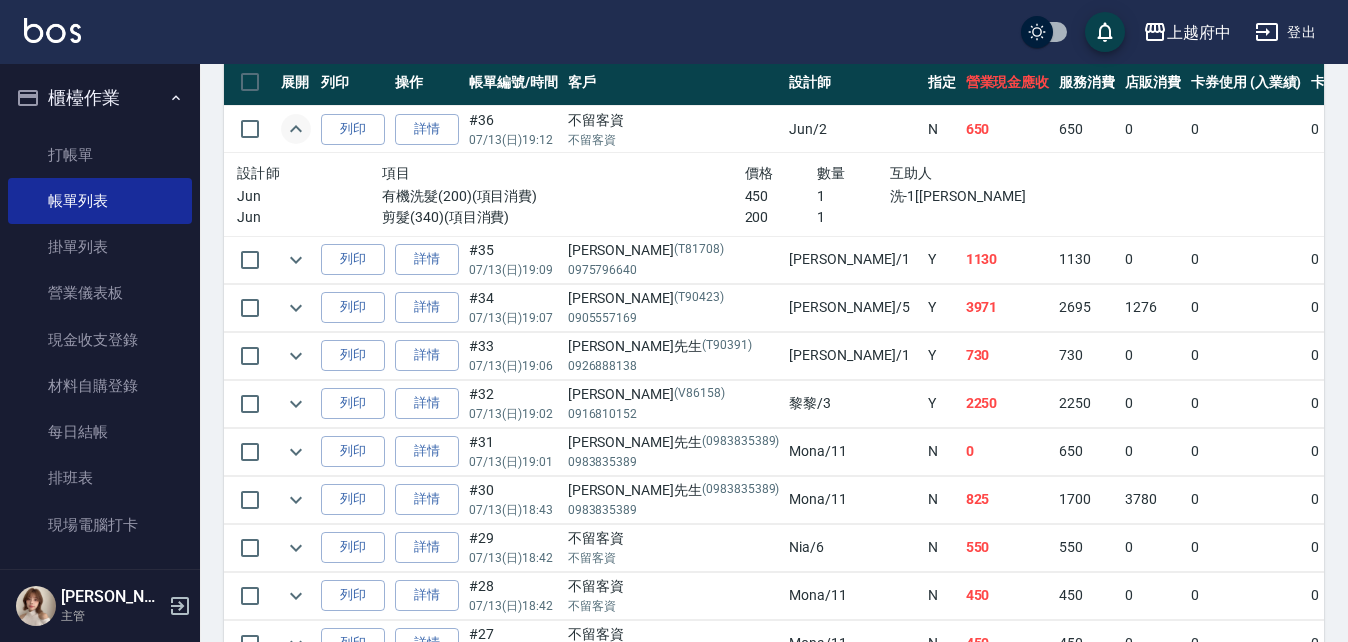 scroll, scrollTop: 600, scrollLeft: 0, axis: vertical 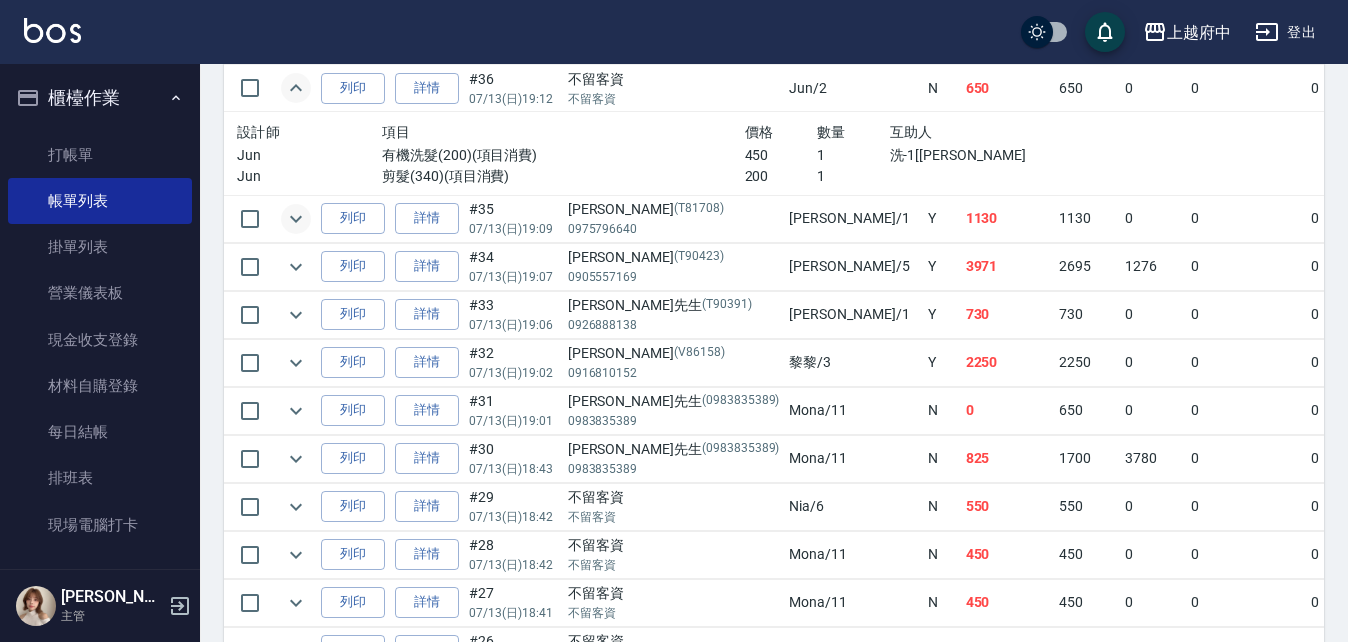 click 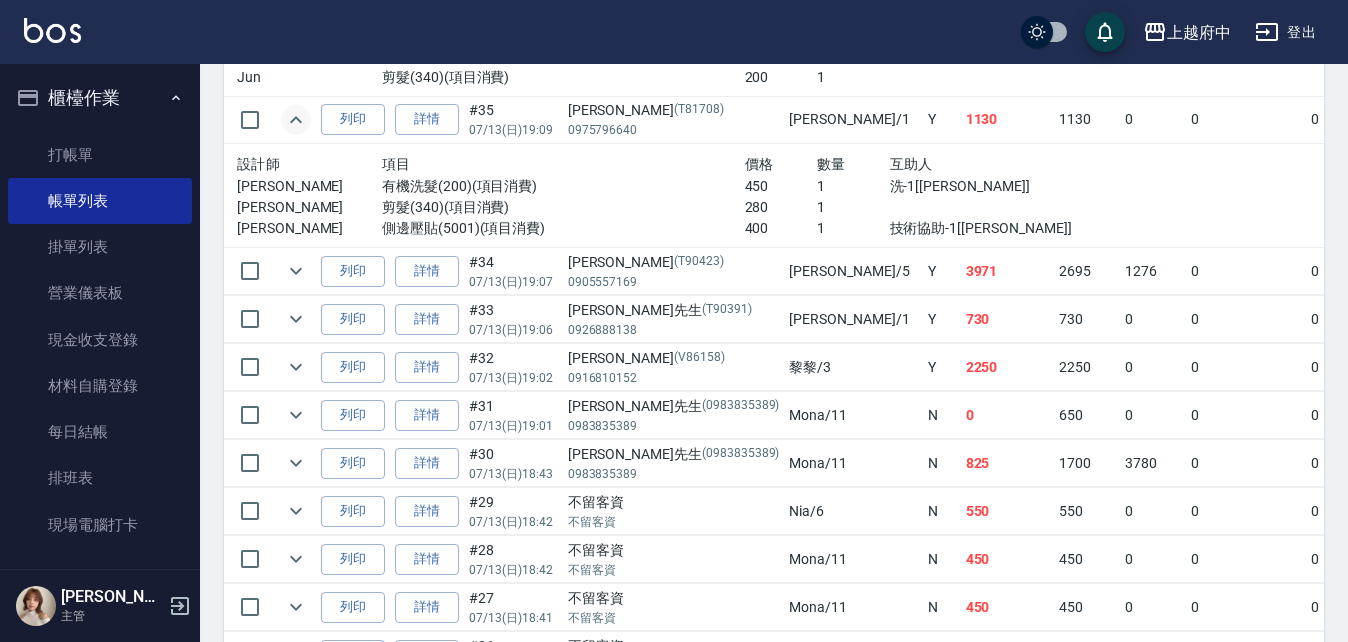 scroll, scrollTop: 700, scrollLeft: 0, axis: vertical 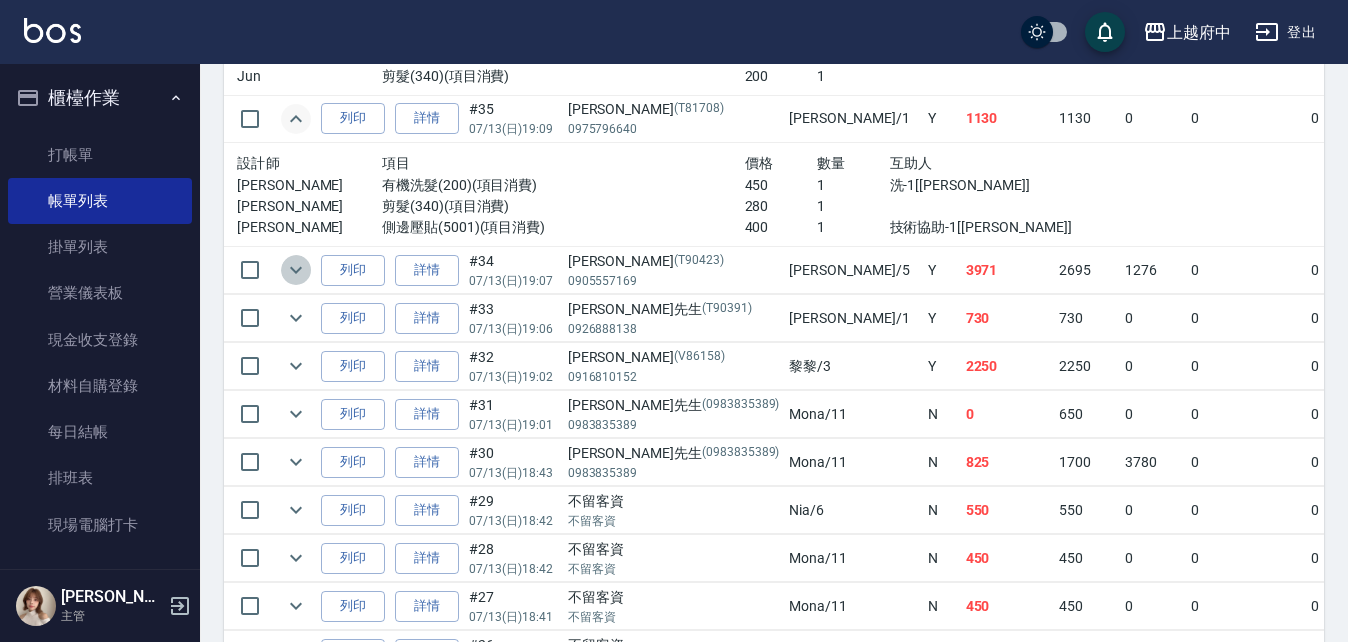 click 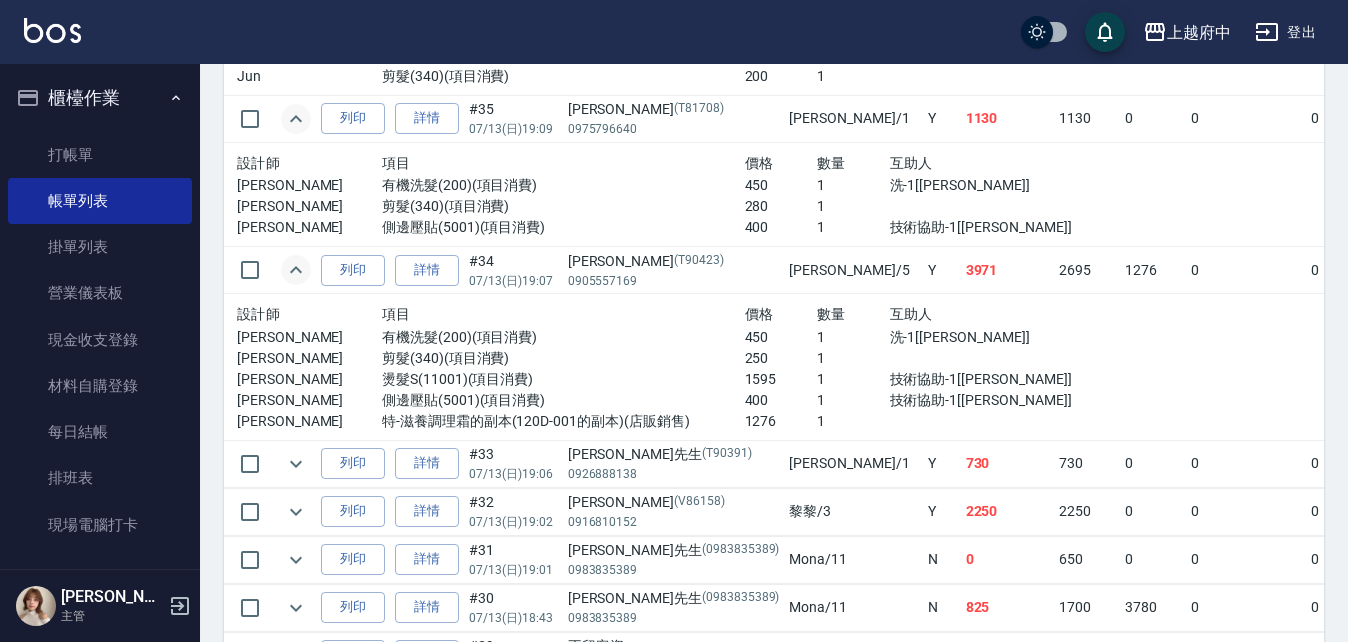 scroll, scrollTop: 200, scrollLeft: 0, axis: vertical 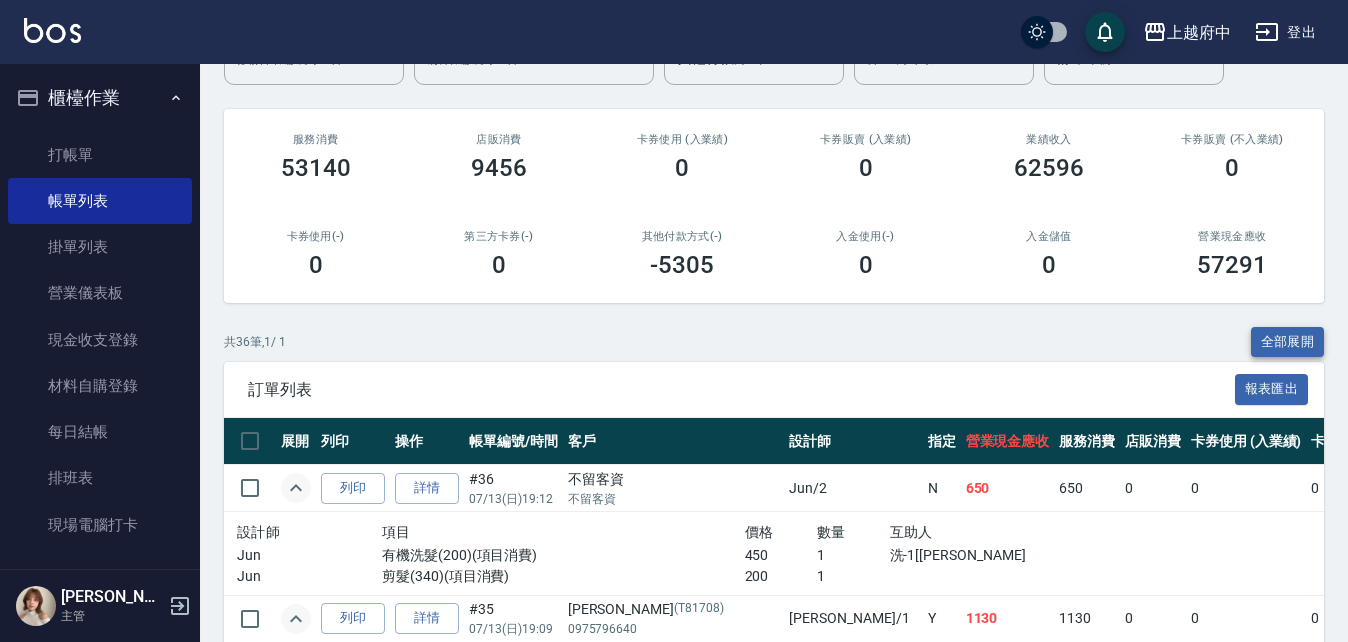 click on "全部展開" at bounding box center (1288, 342) 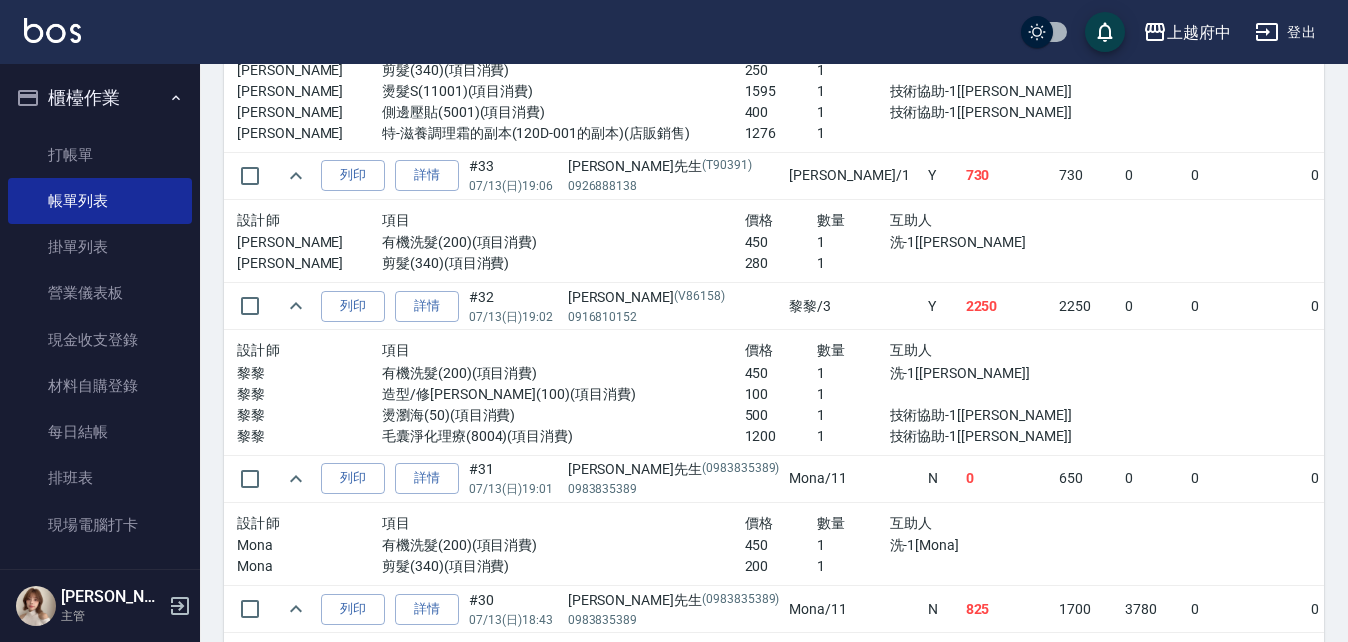 scroll, scrollTop: 1100, scrollLeft: 0, axis: vertical 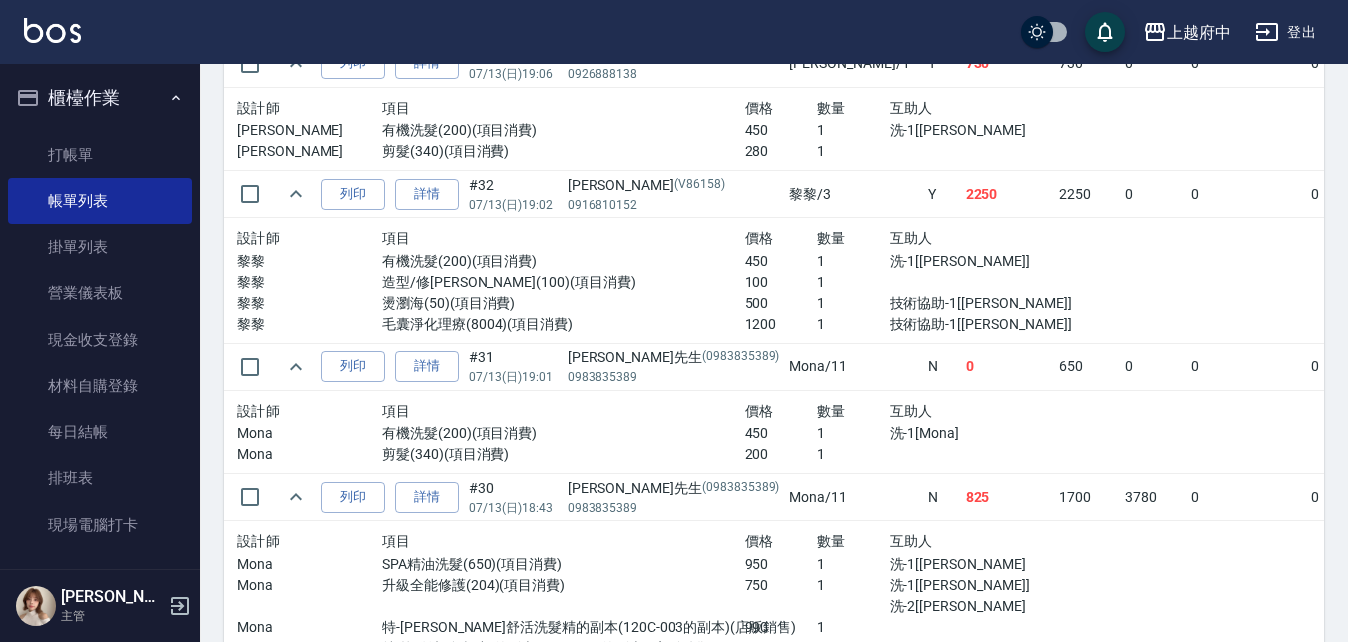 click on "650" at bounding box center (1087, 366) 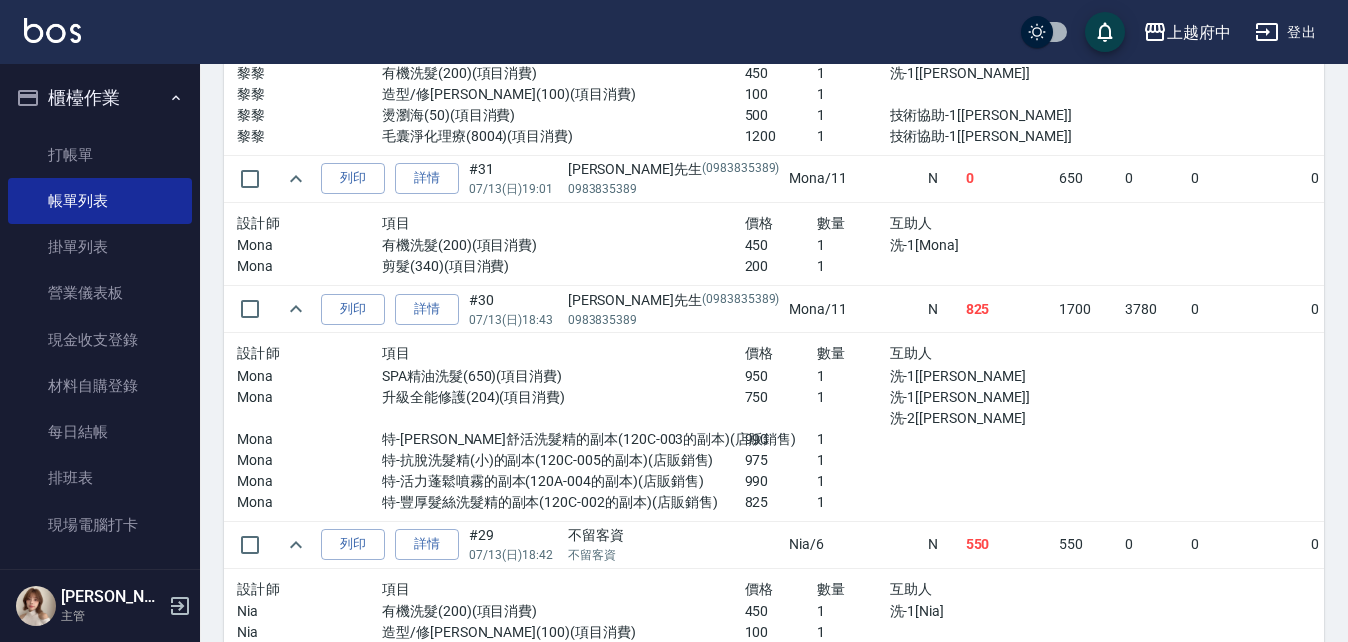 scroll, scrollTop: 1300, scrollLeft: 0, axis: vertical 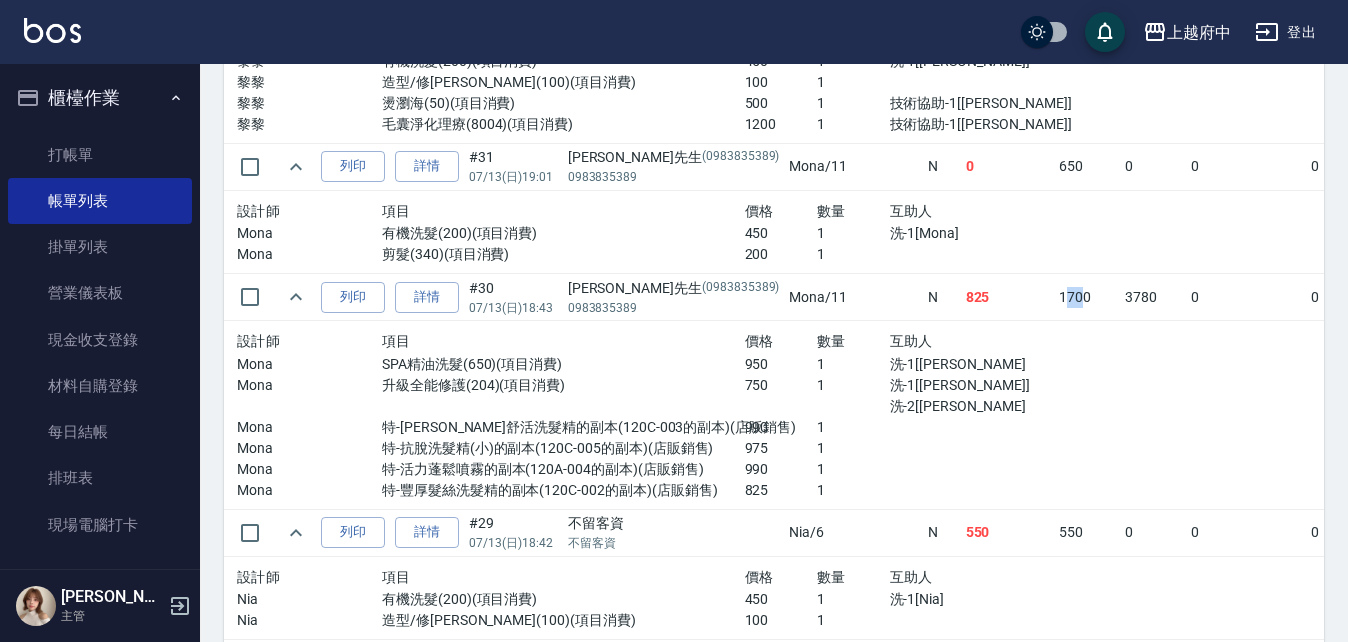 drag, startPoint x: 901, startPoint y: 298, endPoint x: 928, endPoint y: 306, distance: 28.160255 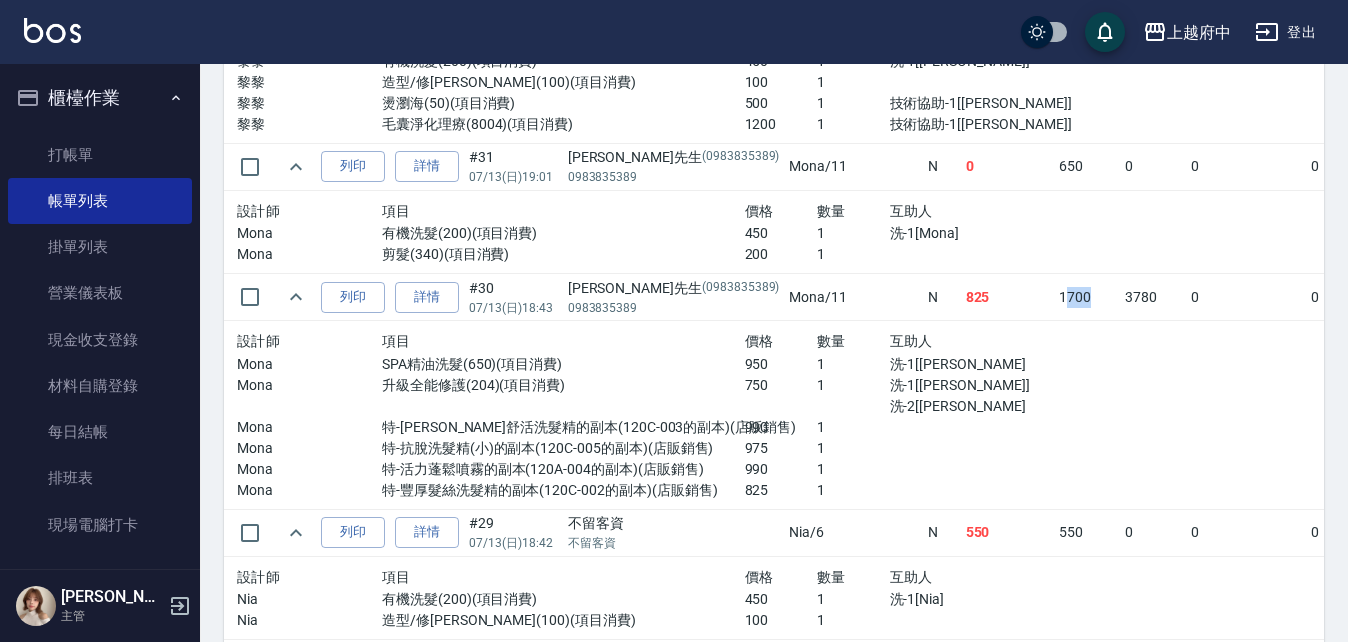 click on "1700" at bounding box center (1087, 297) 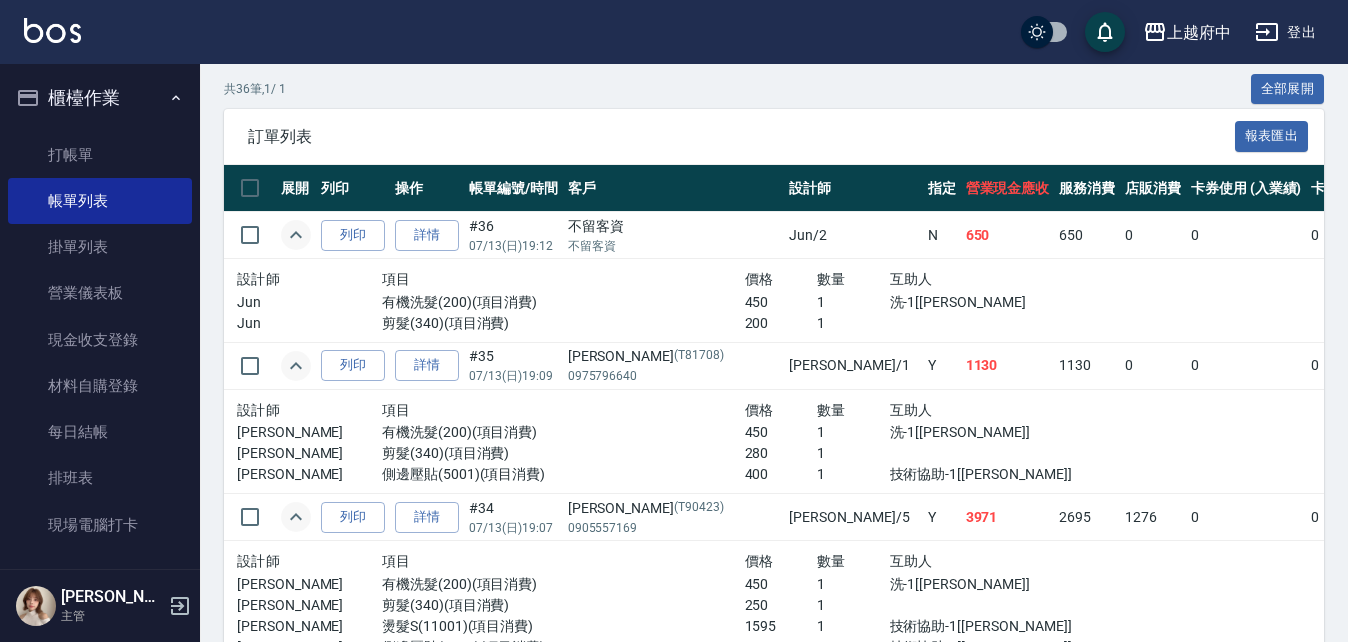 scroll, scrollTop: 123, scrollLeft: 0, axis: vertical 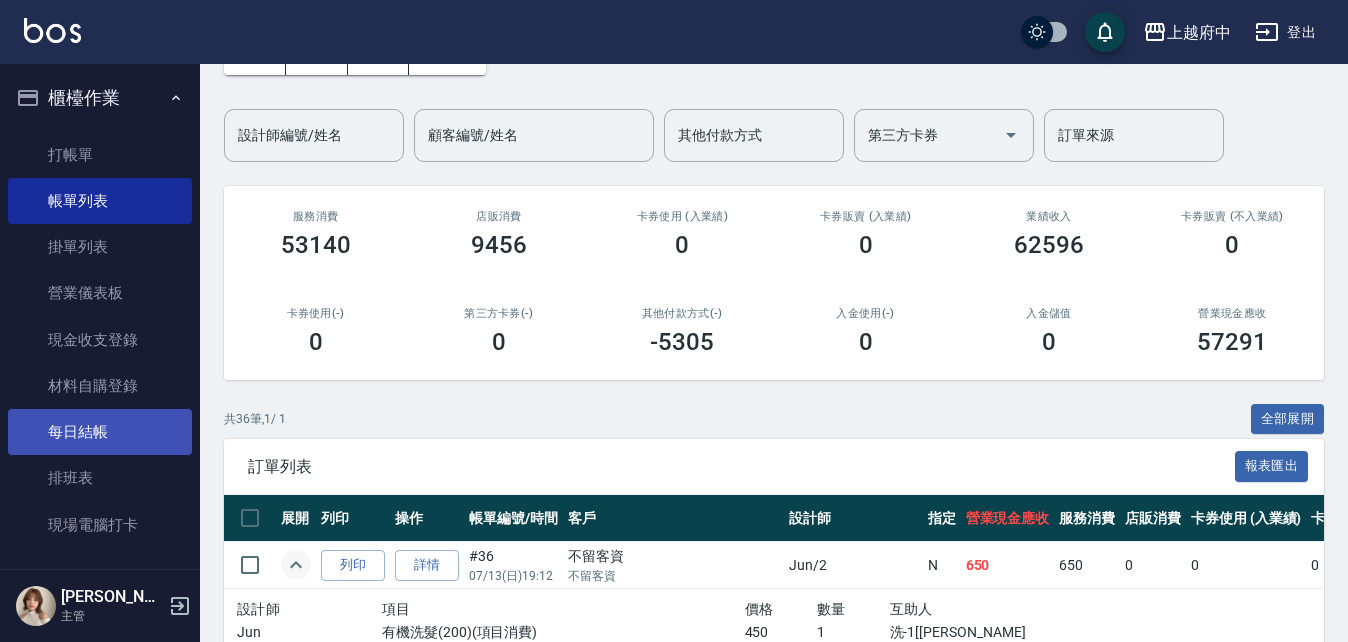 click on "每日結帳" at bounding box center (100, 432) 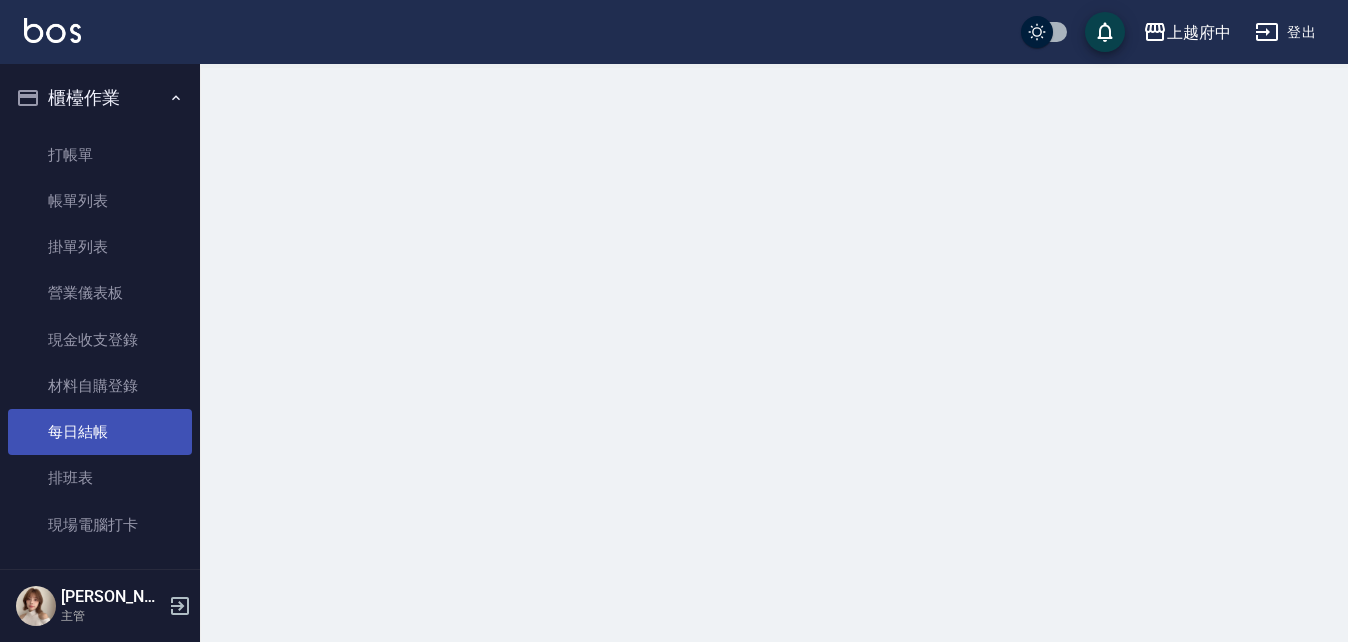 scroll, scrollTop: 0, scrollLeft: 0, axis: both 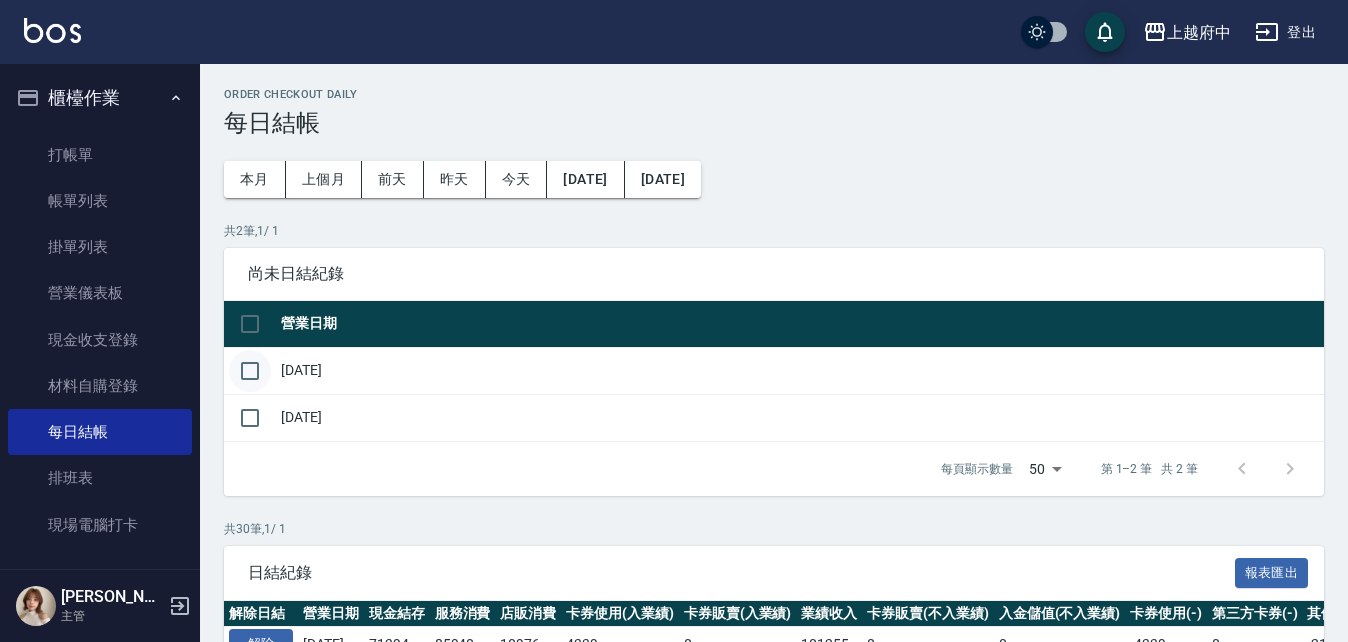 click at bounding box center [250, 371] 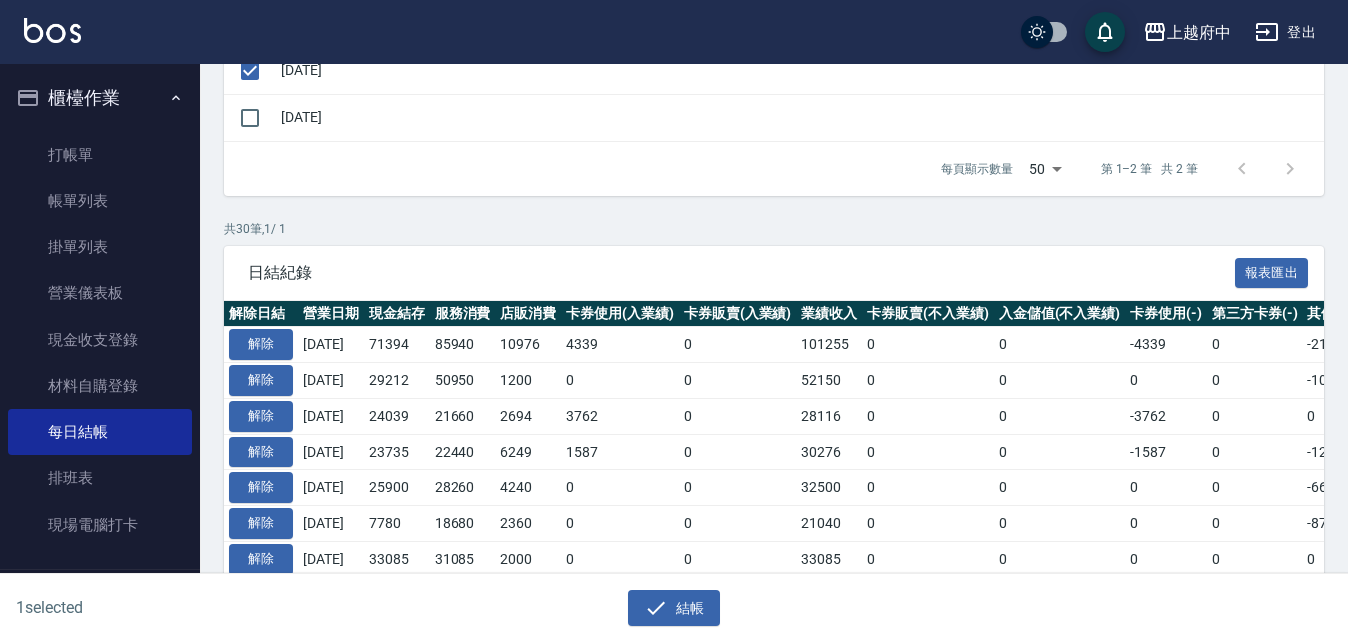 scroll, scrollTop: 200, scrollLeft: 0, axis: vertical 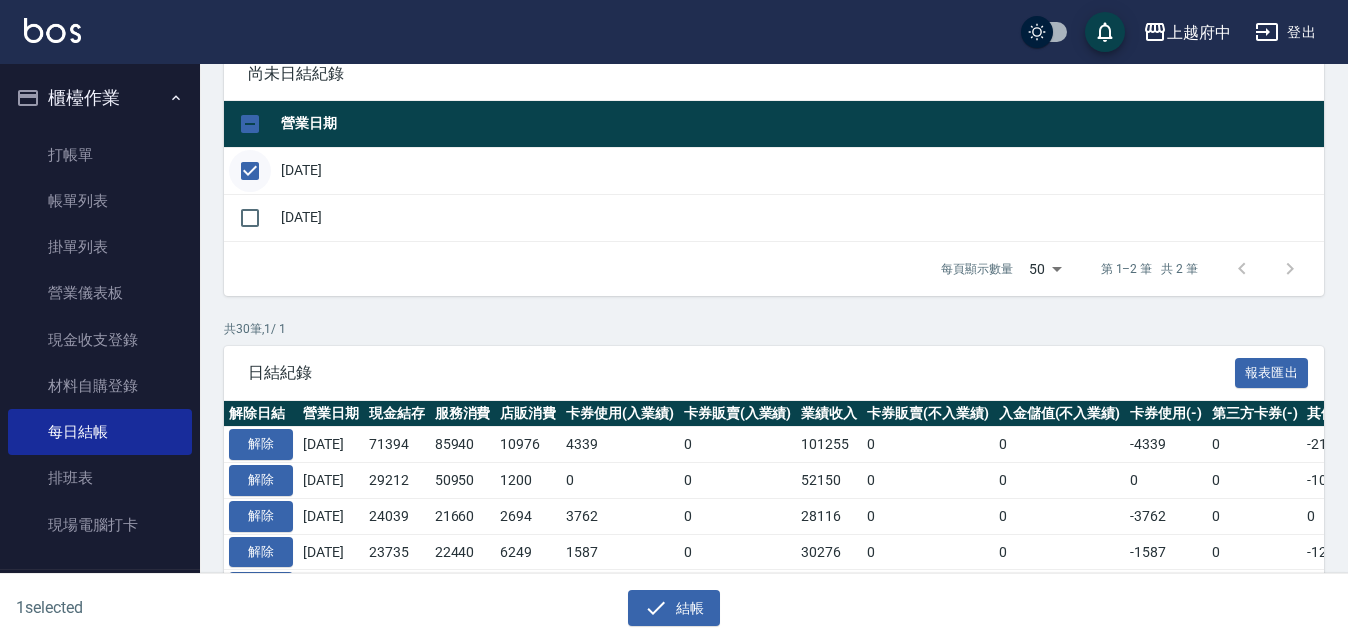 click at bounding box center (250, 171) 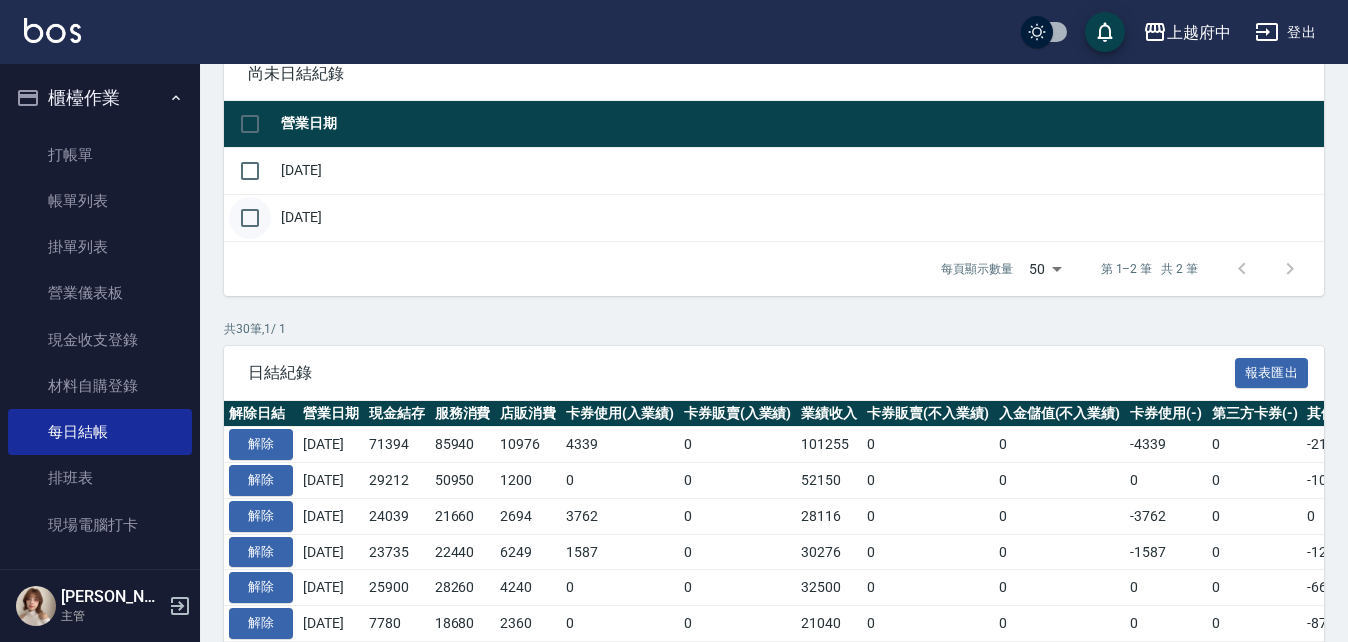 click at bounding box center [250, 218] 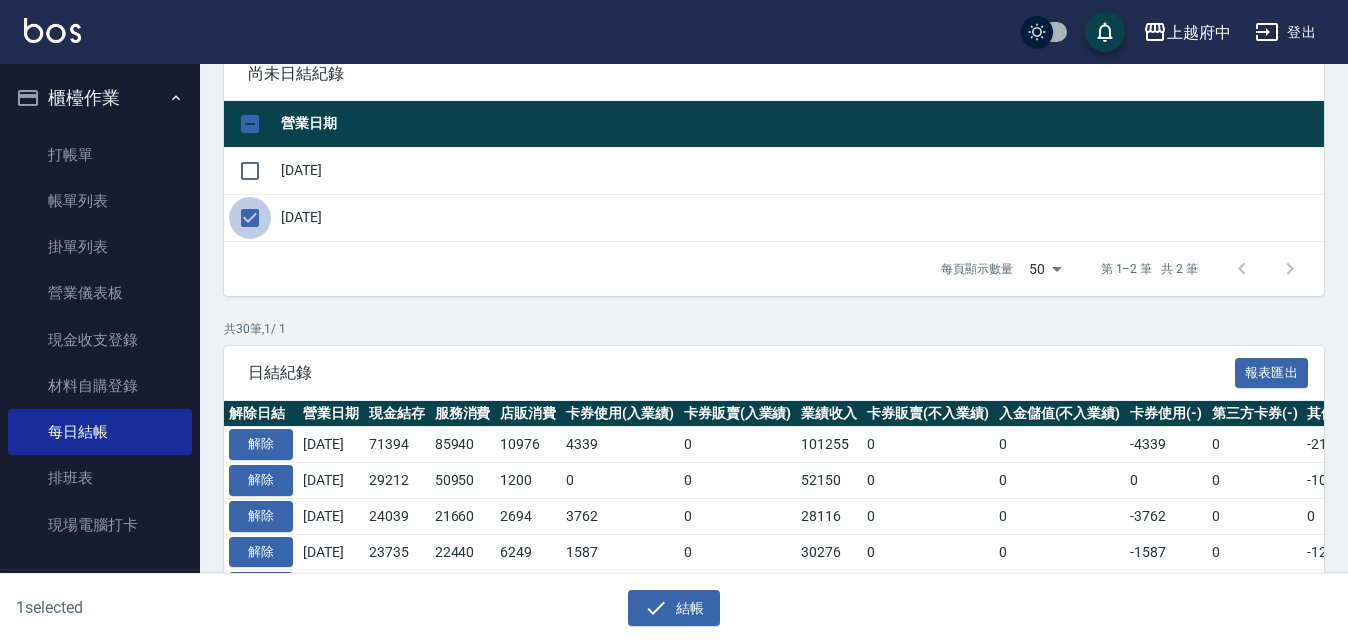 click at bounding box center [250, 218] 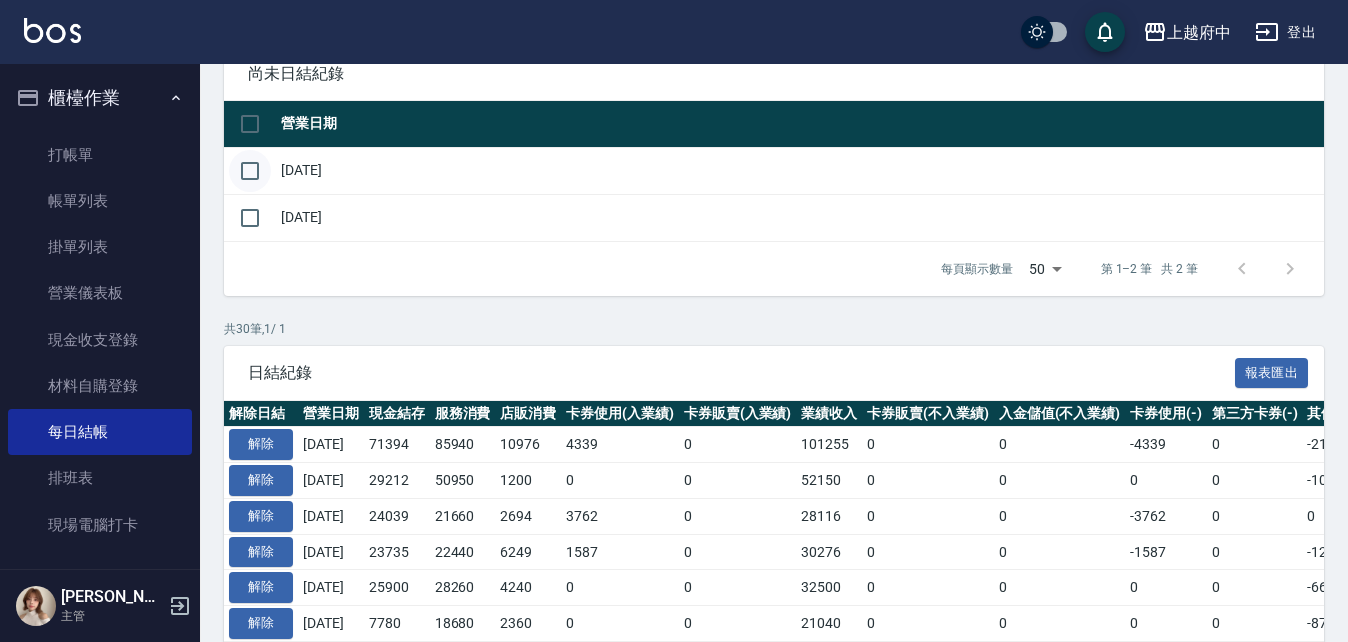 click at bounding box center [250, 171] 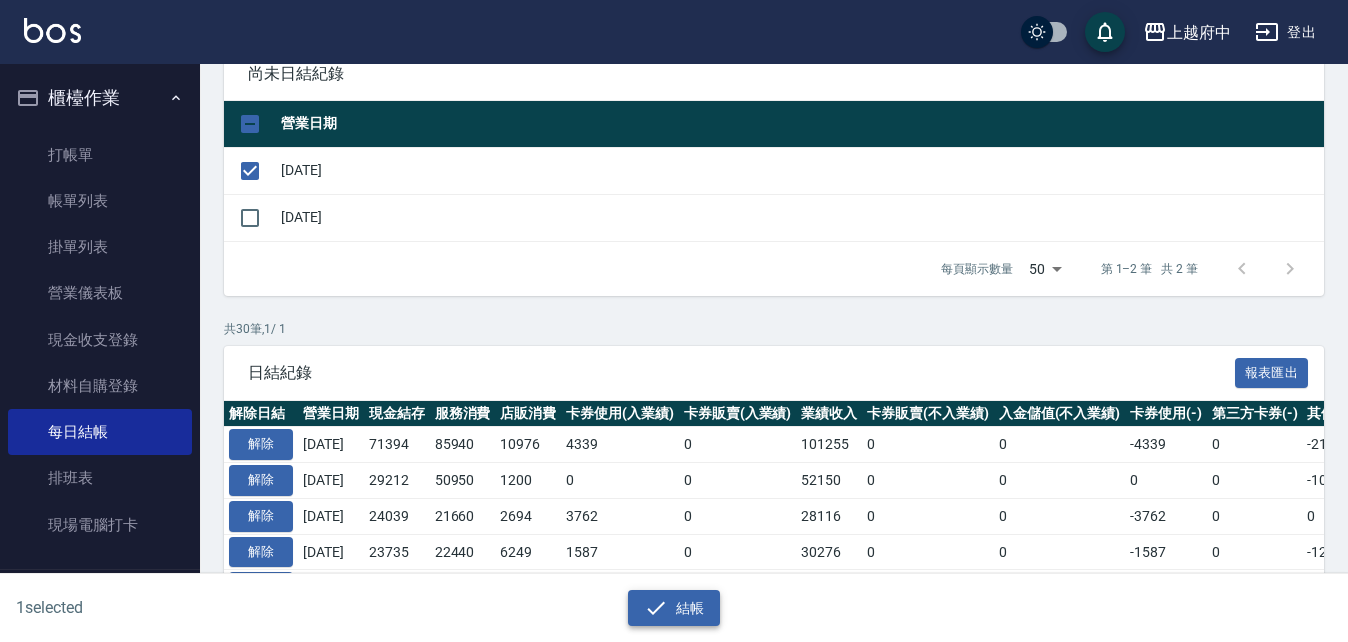 click on "結帳" at bounding box center [674, 608] 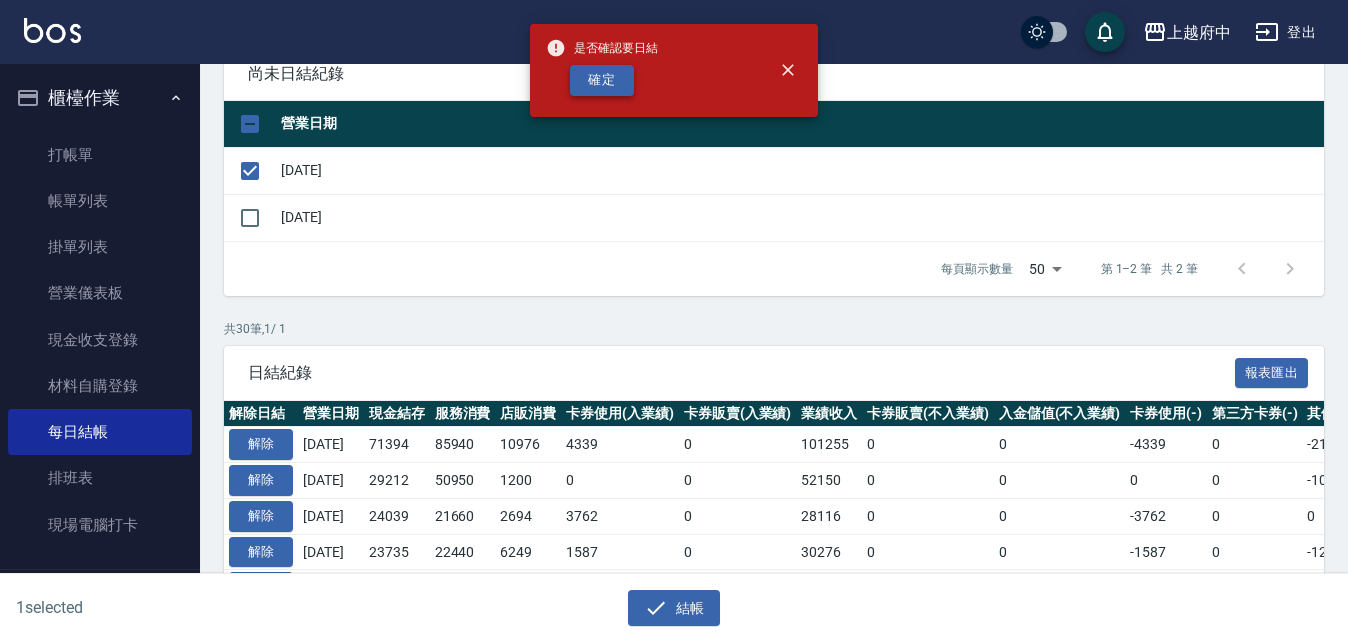 click on "確定" at bounding box center [602, 80] 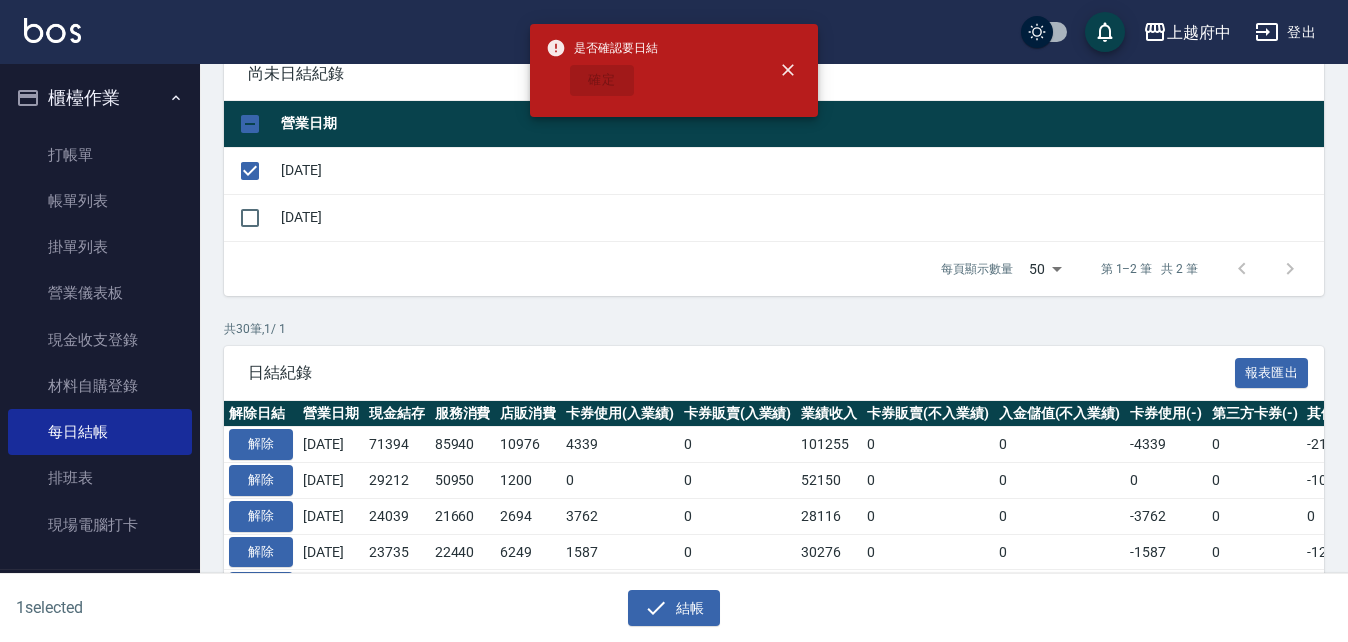 checkbox on "false" 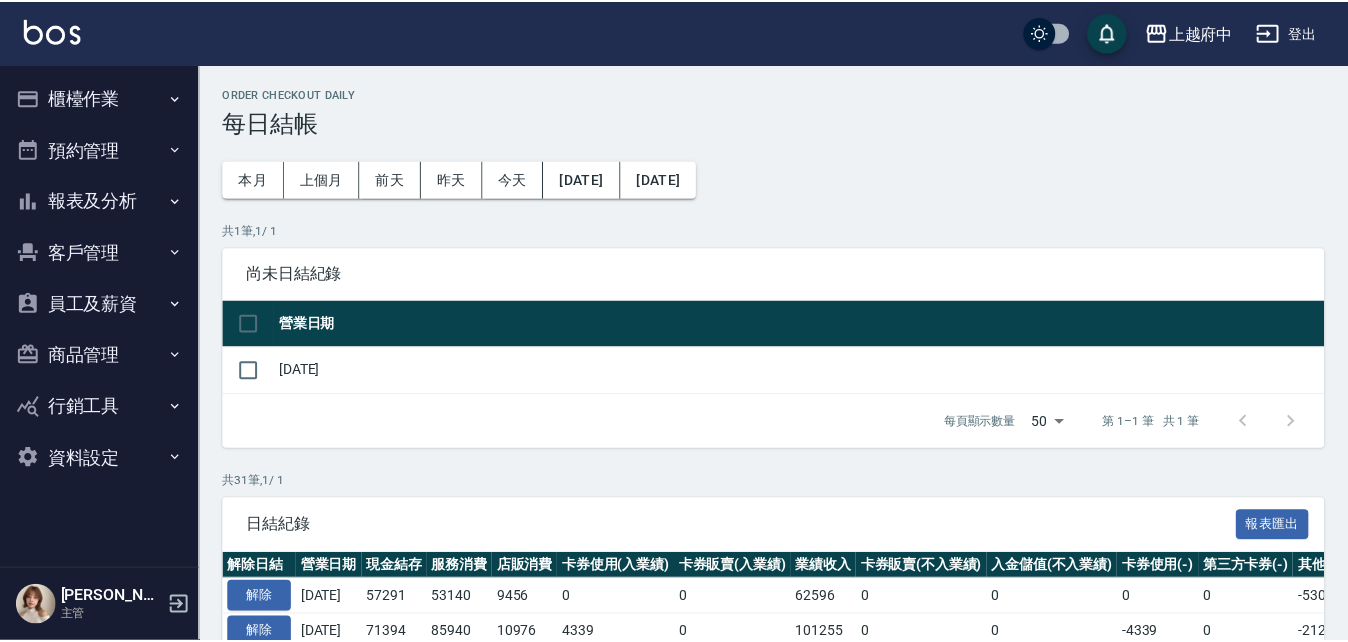 scroll, scrollTop: 200, scrollLeft: 0, axis: vertical 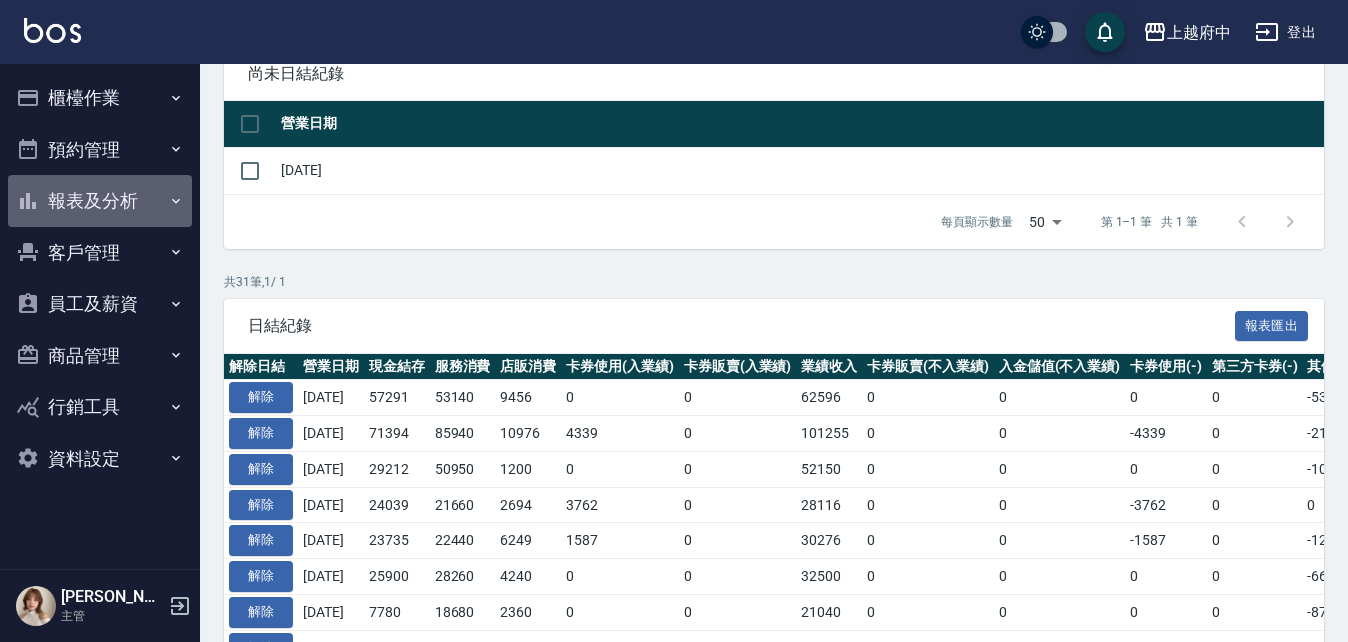 click on "報表及分析" at bounding box center [100, 201] 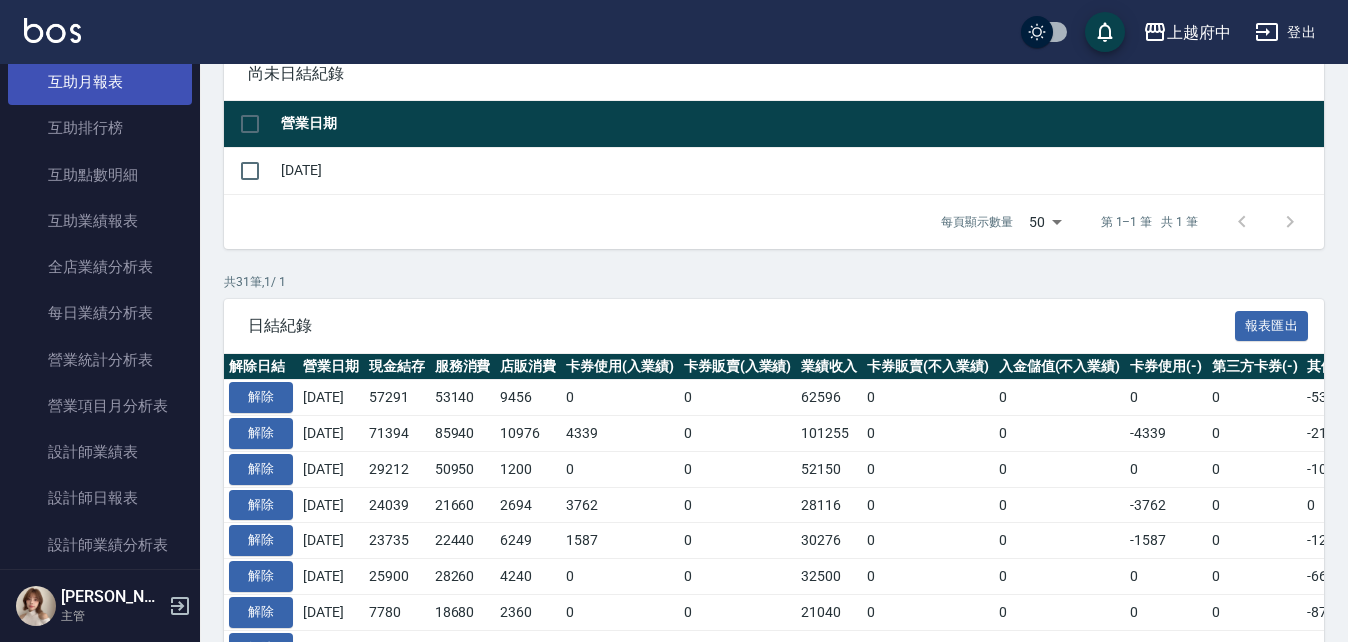 scroll, scrollTop: 500, scrollLeft: 0, axis: vertical 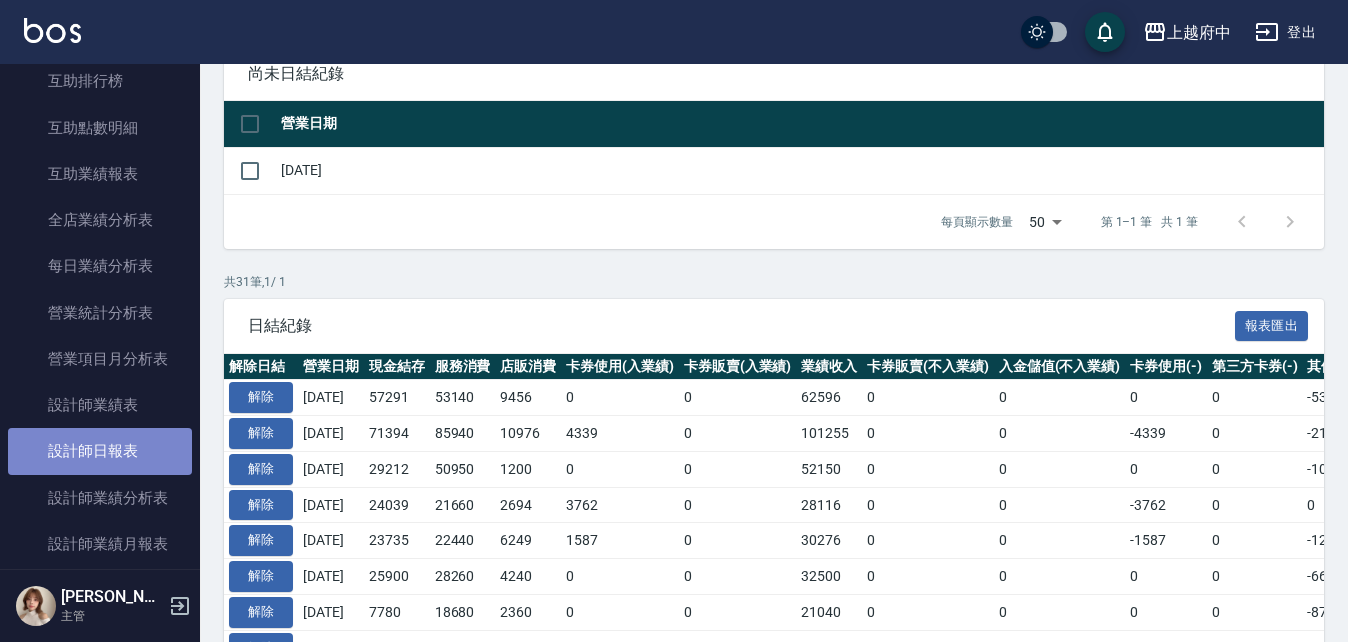 click on "設計師日報表" at bounding box center (100, 451) 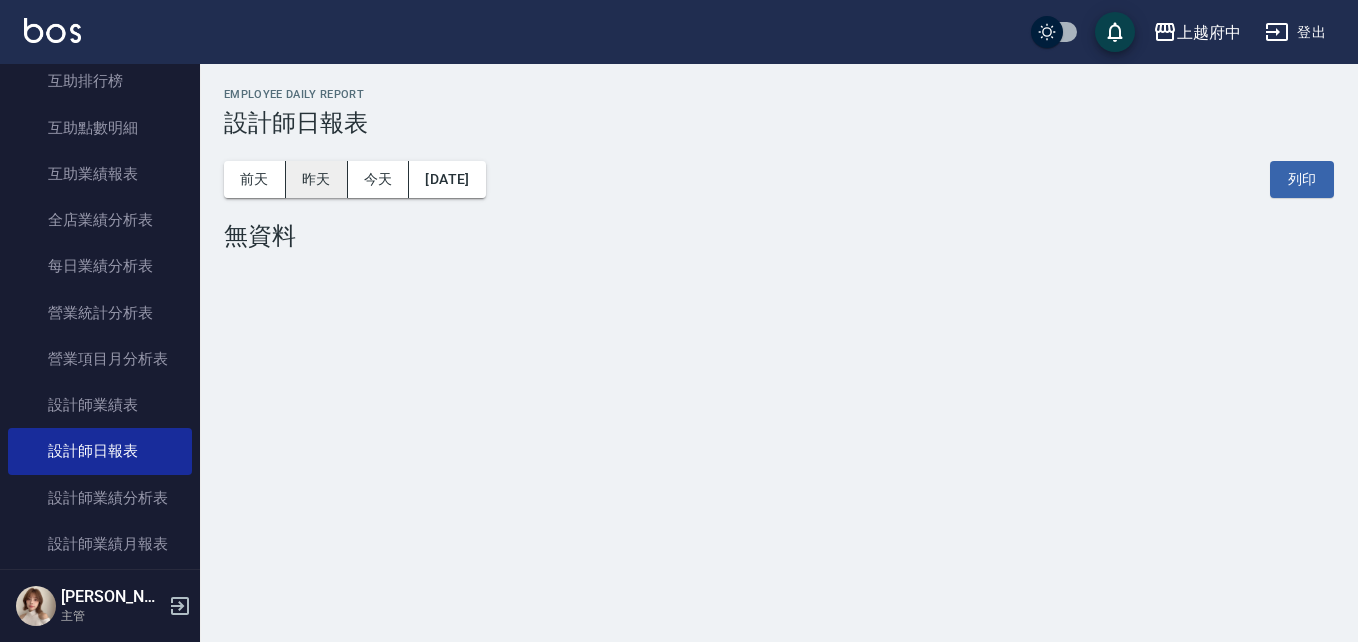 click on "昨天" at bounding box center (317, 179) 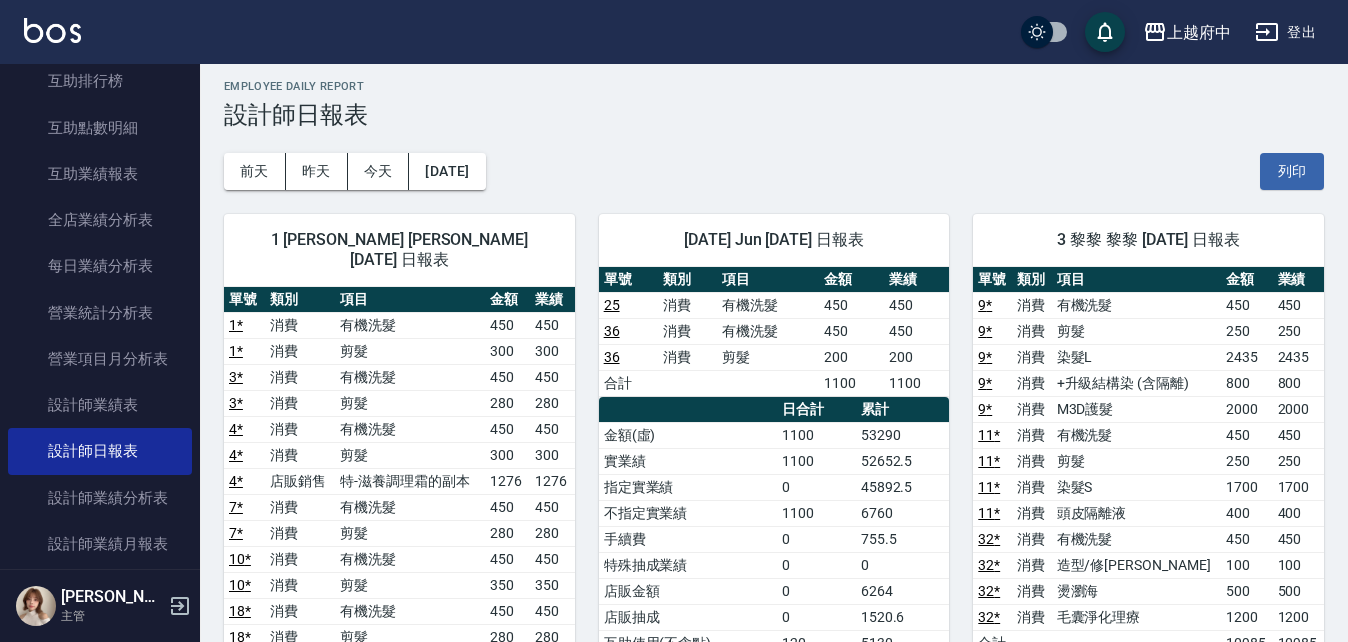 scroll, scrollTop: 0, scrollLeft: 0, axis: both 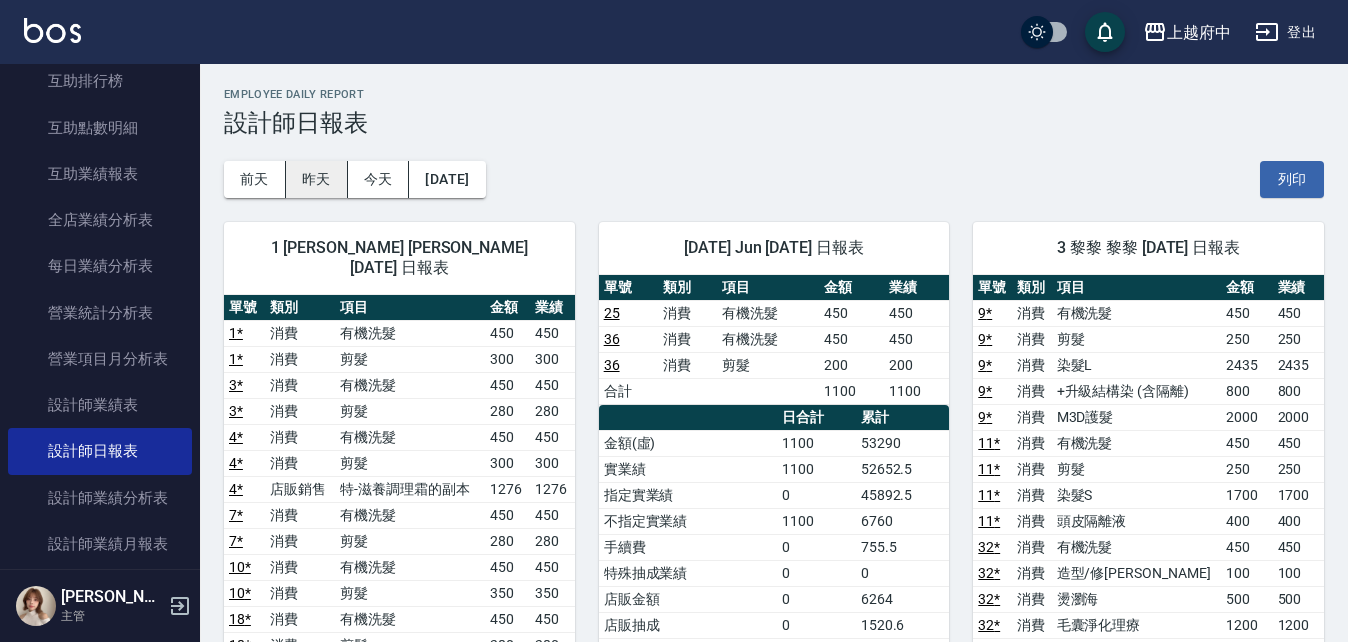 click on "昨天" at bounding box center (317, 179) 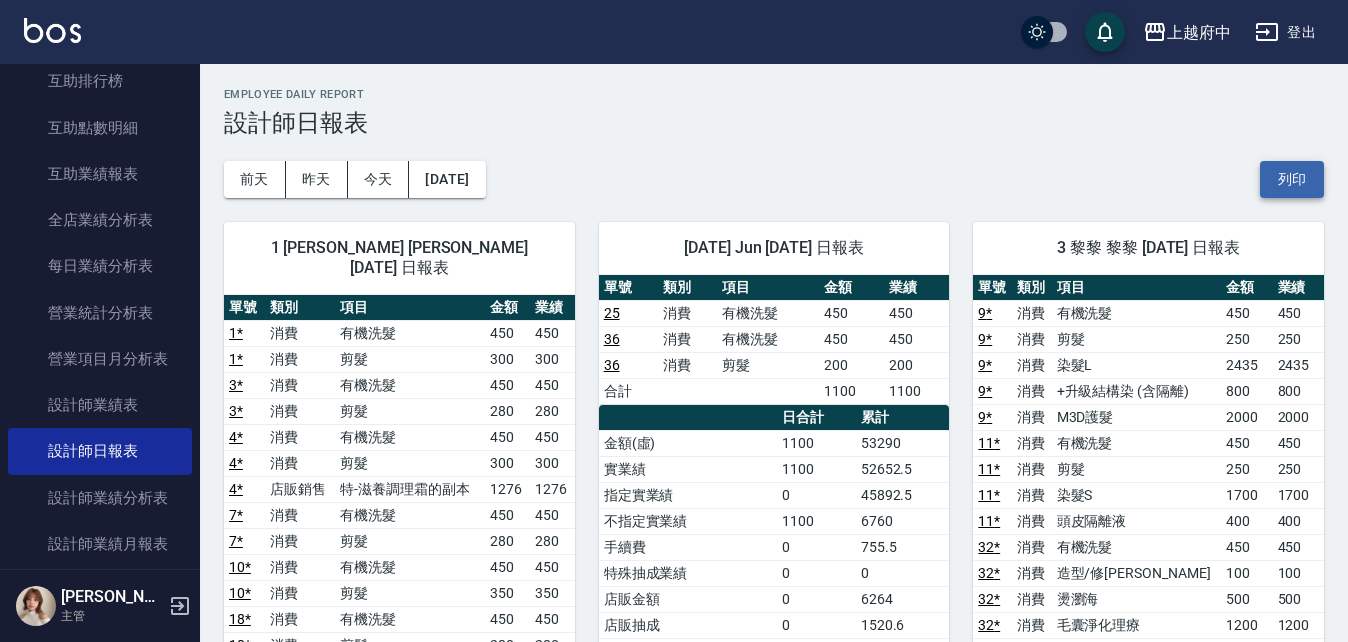 click on "列印" at bounding box center [1292, 179] 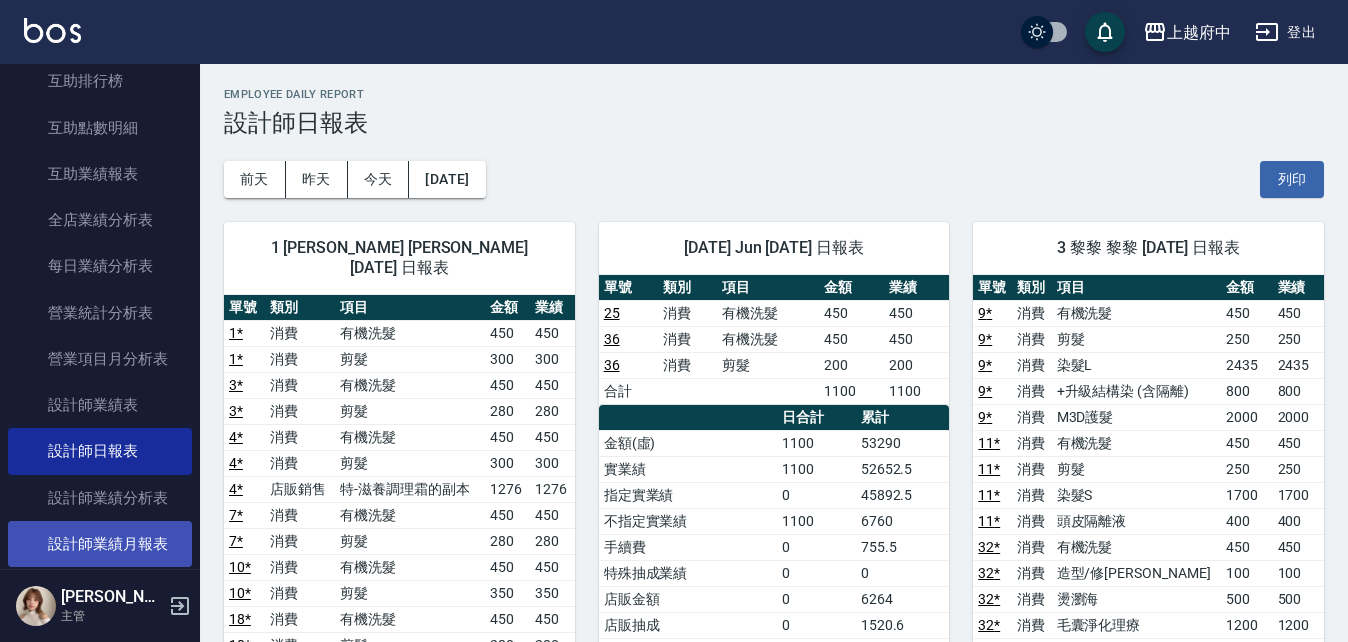 drag, startPoint x: 1304, startPoint y: 183, endPoint x: 156, endPoint y: 534, distance: 1200.4603 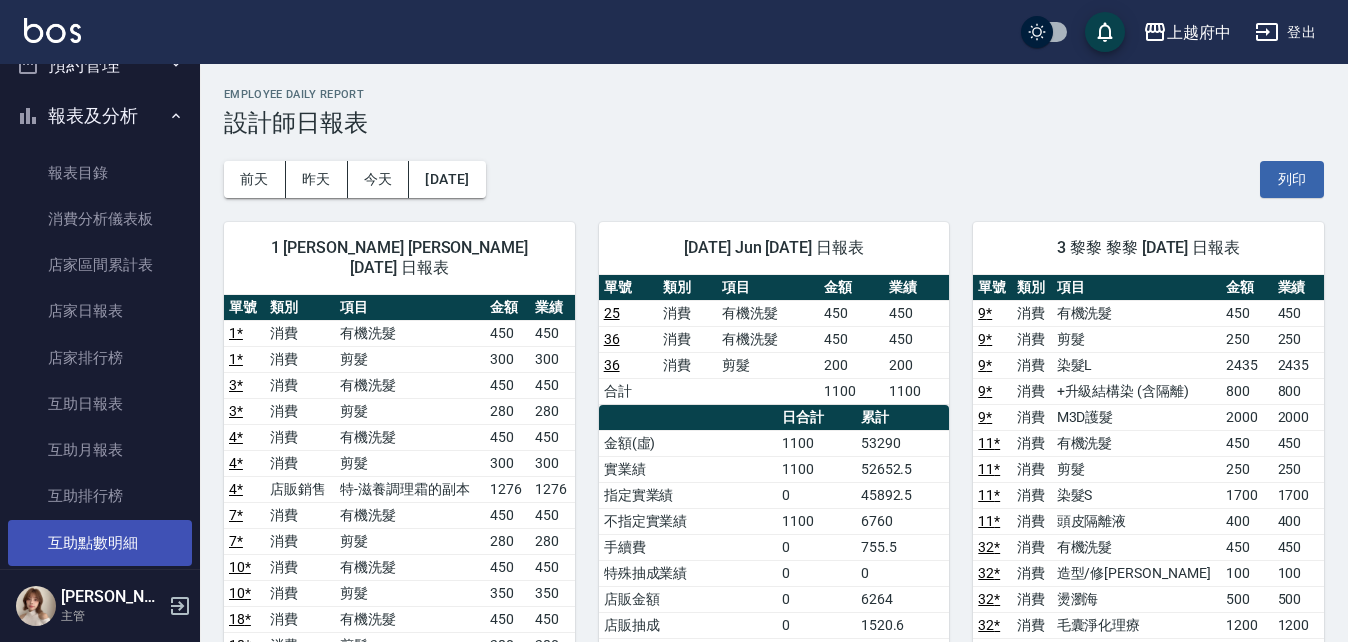 scroll, scrollTop: 0, scrollLeft: 0, axis: both 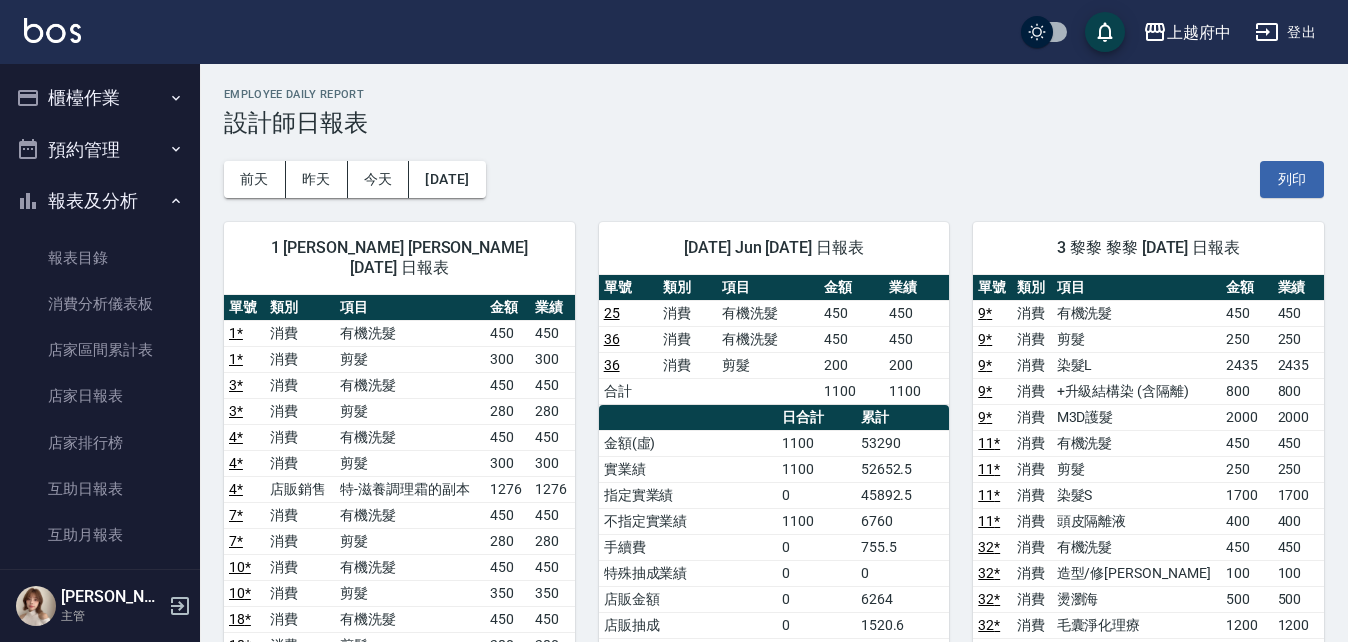 click on "報表及分析" at bounding box center (100, 201) 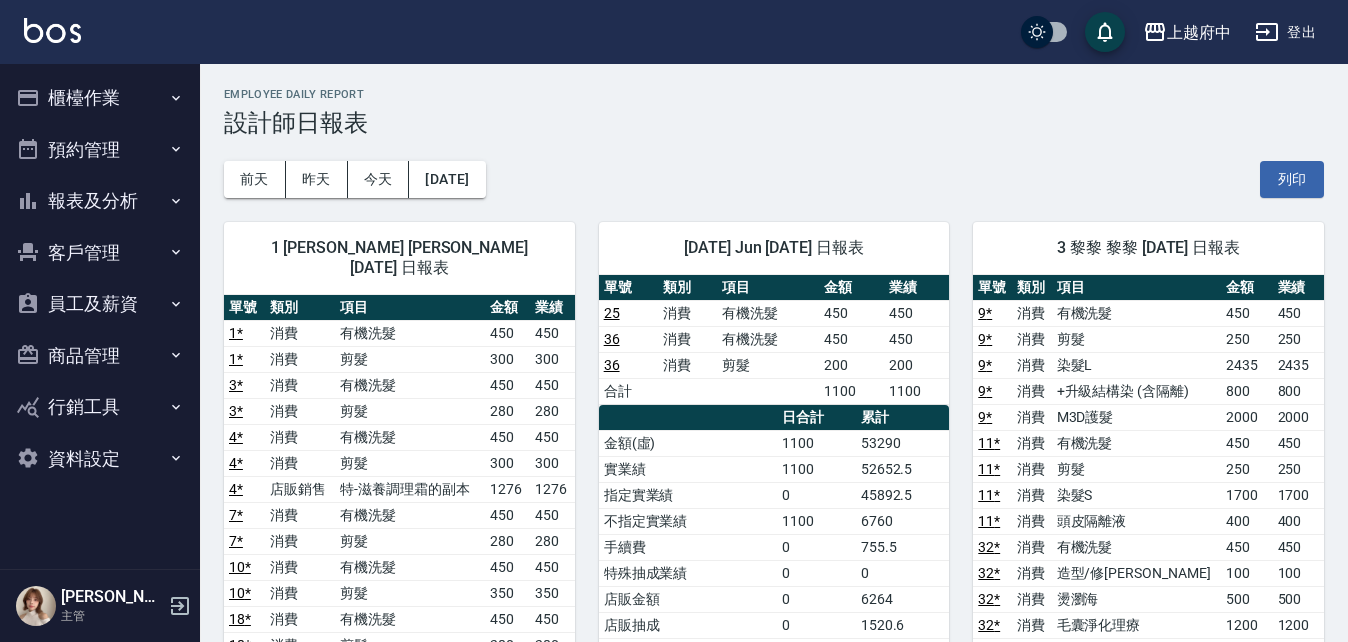 click on "客戶管理" at bounding box center (100, 253) 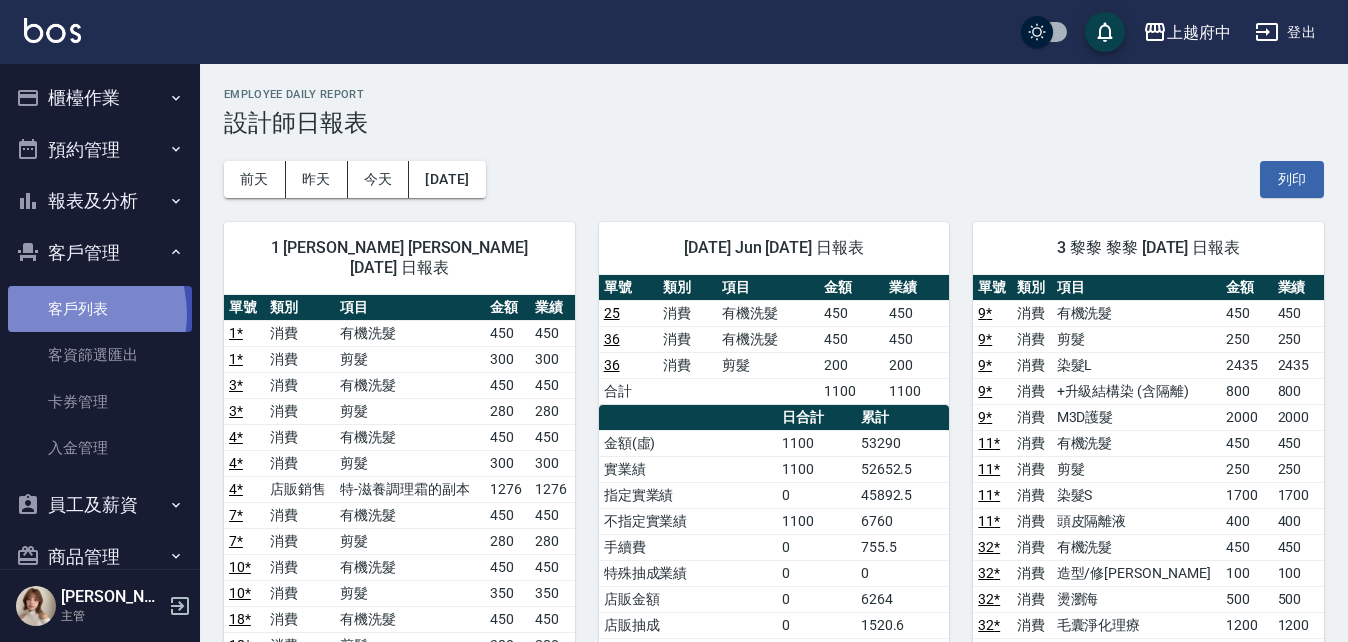 click on "客戶列表" at bounding box center (100, 309) 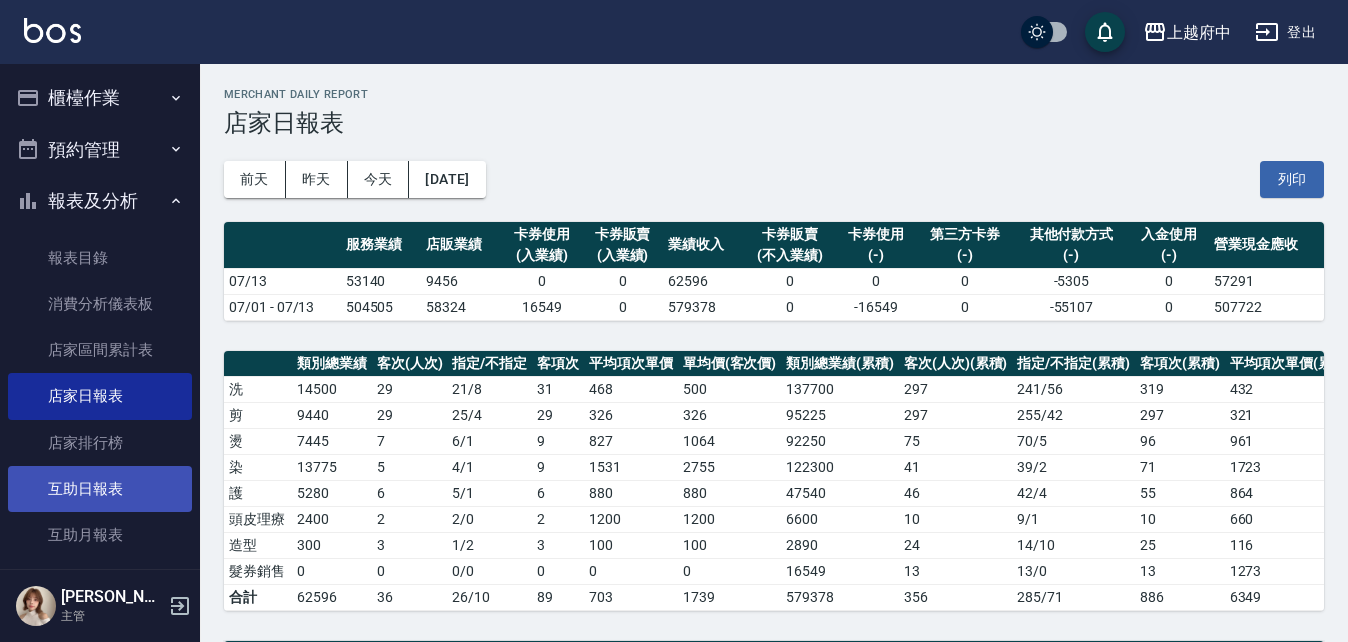scroll, scrollTop: 700, scrollLeft: 0, axis: vertical 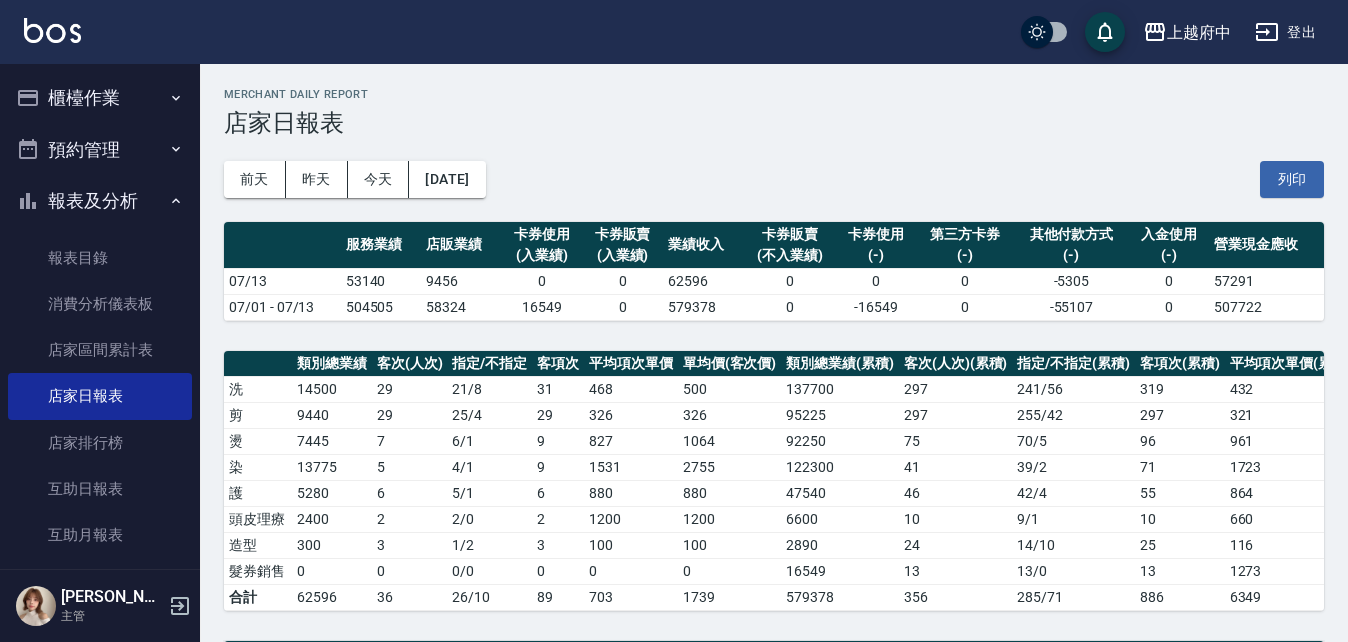 click on "櫃檯作業" at bounding box center (100, 98) 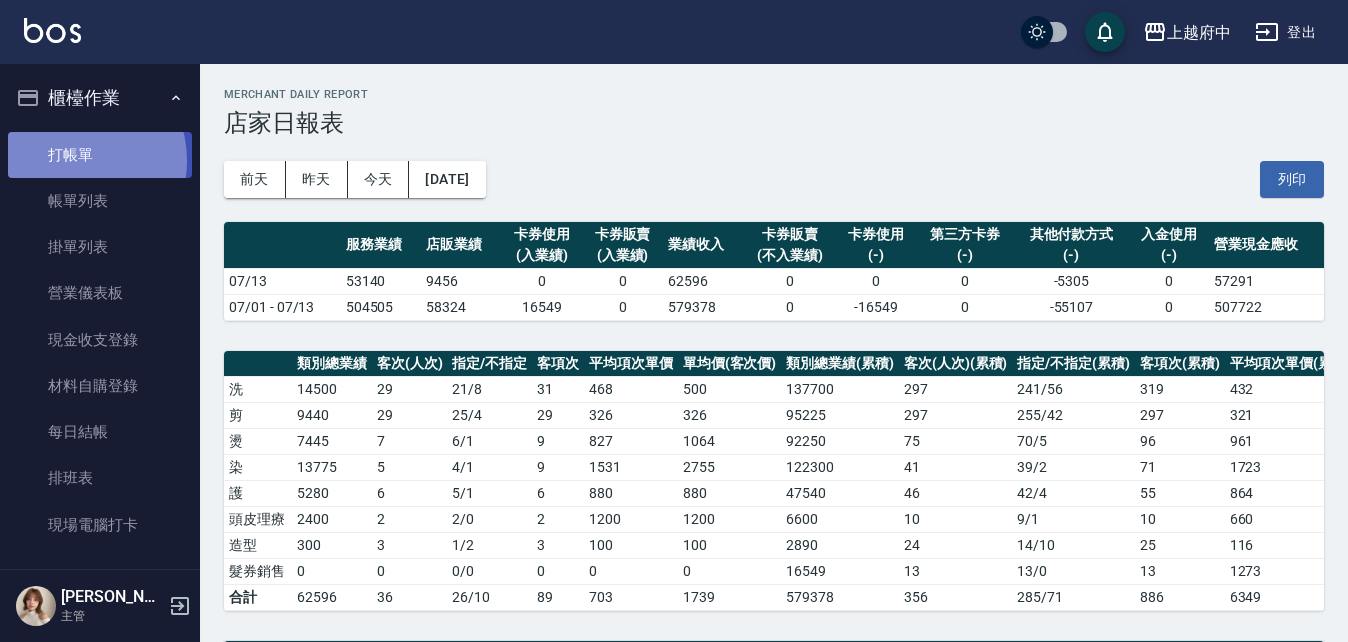 click on "打帳單" at bounding box center (100, 155) 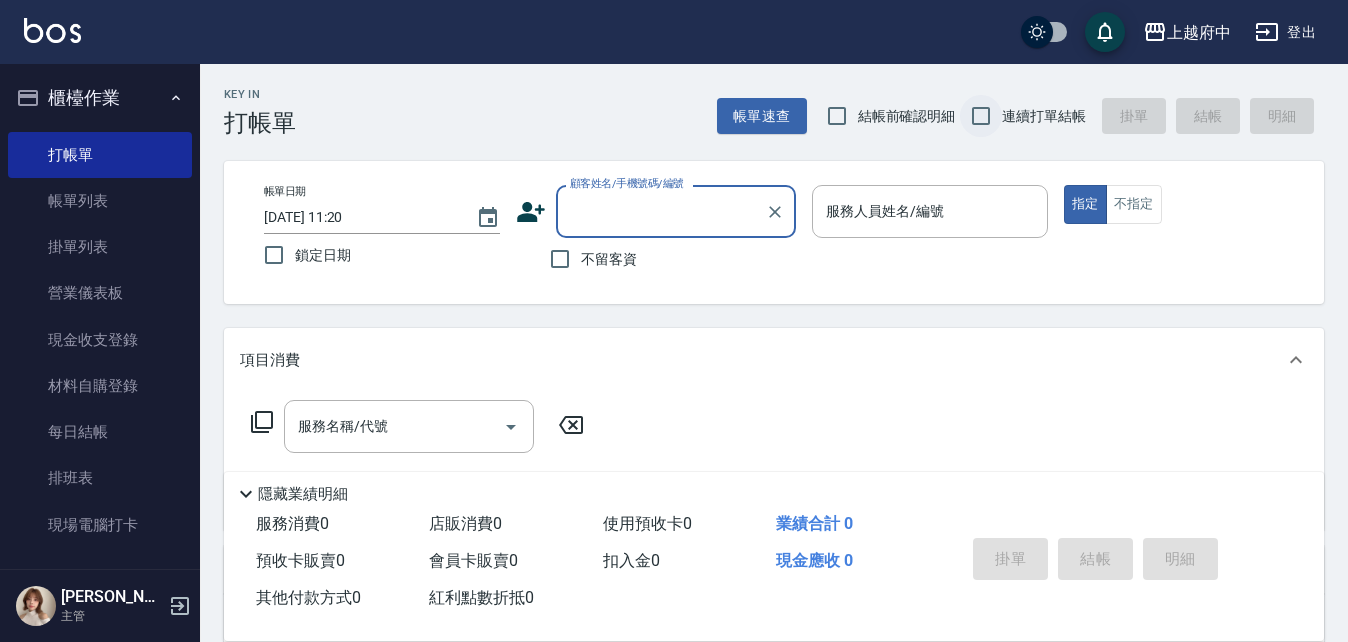 click on "連續打單結帳" at bounding box center [981, 116] 